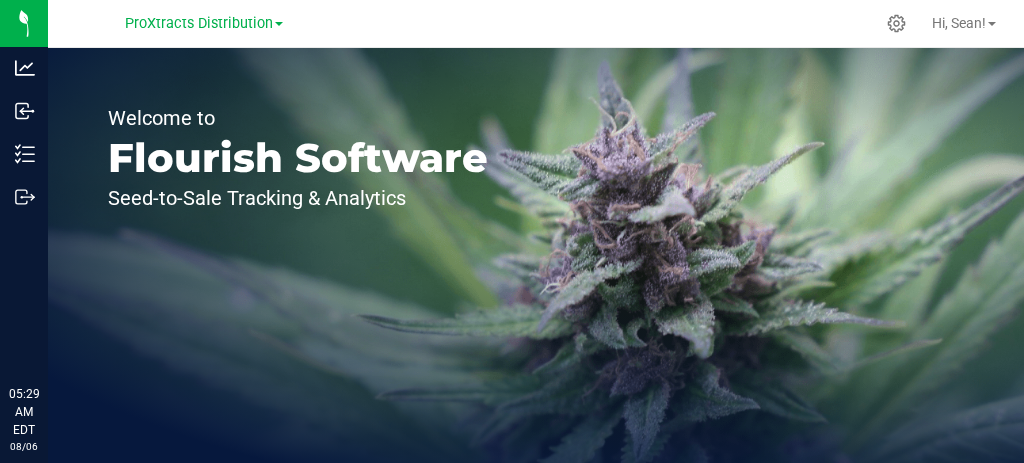 scroll, scrollTop: 0, scrollLeft: 0, axis: both 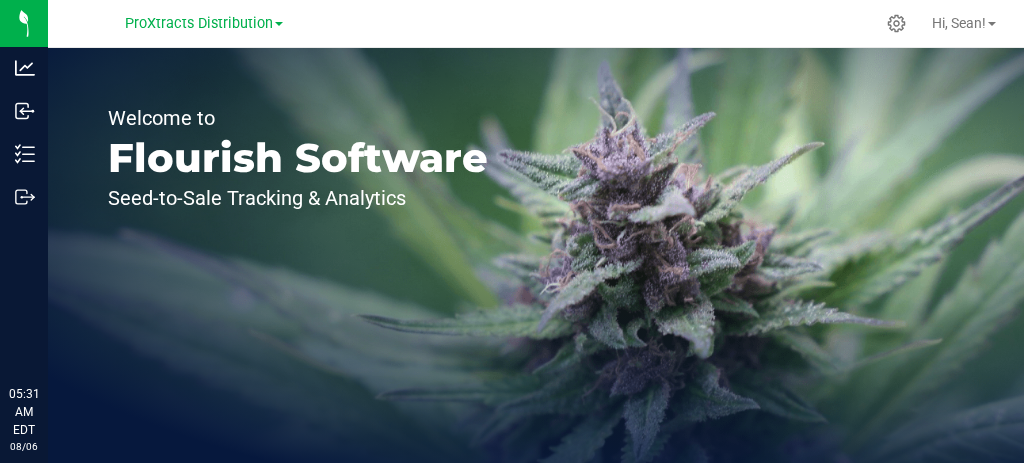 click on "ProXtracts Distribution" at bounding box center (199, 23) 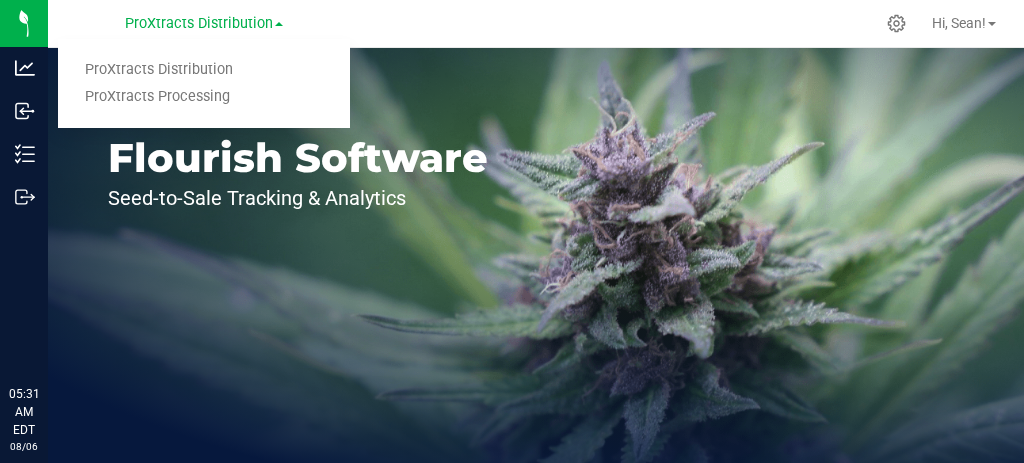 click on "ProXtracts Distribution" at bounding box center [204, 70] 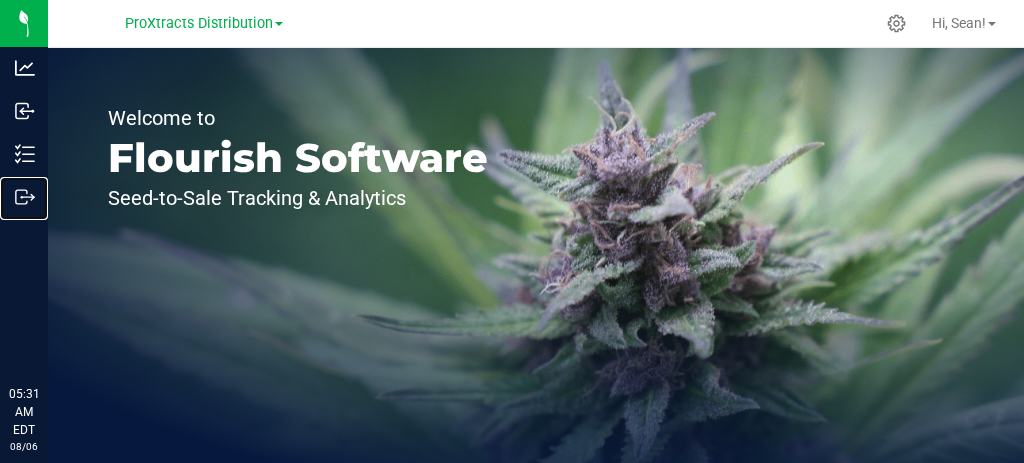 click on "Outbound" at bounding box center (0, 0) 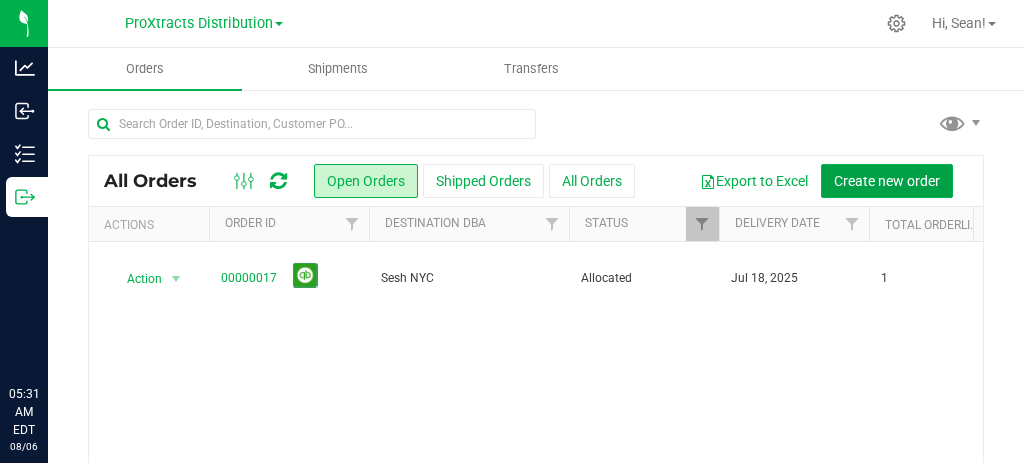 click on "Create new order" at bounding box center [887, 181] 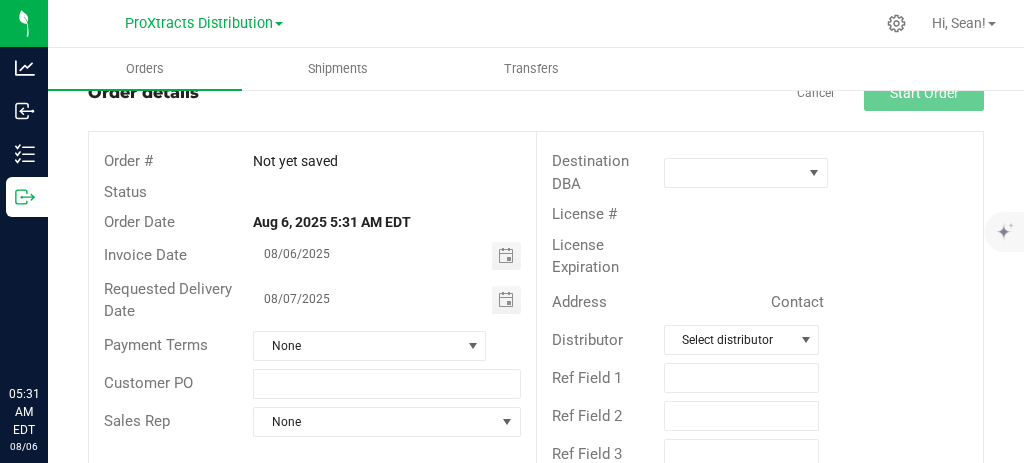 scroll, scrollTop: 112, scrollLeft: 0, axis: vertical 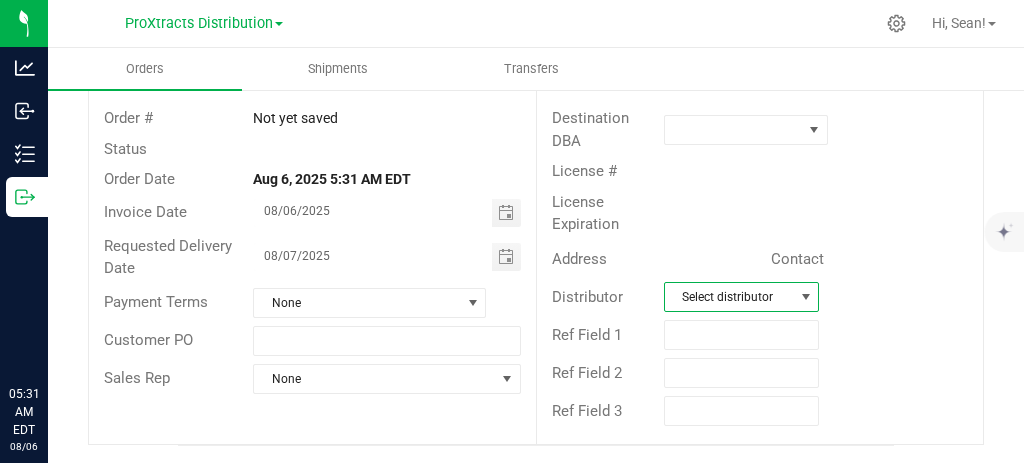 click on "Select distributor" at bounding box center (729, 297) 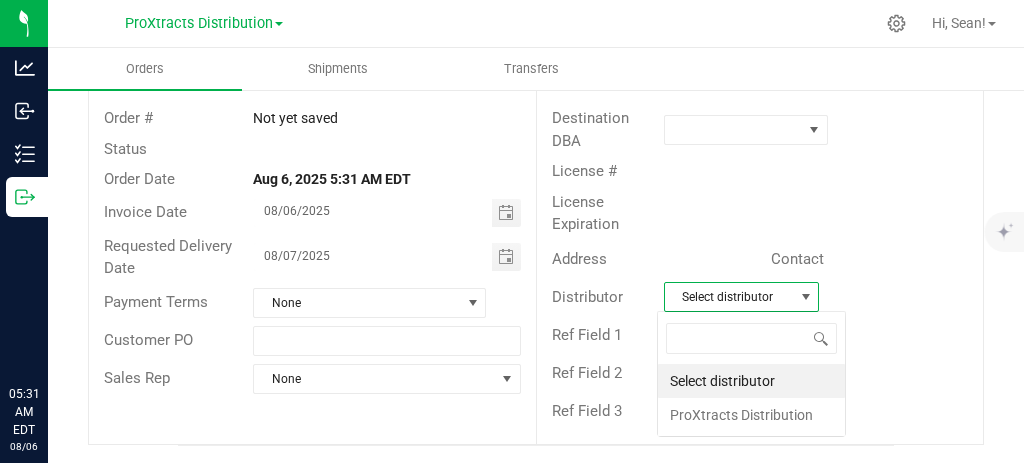 scroll, scrollTop: 99970, scrollLeft: 99845, axis: both 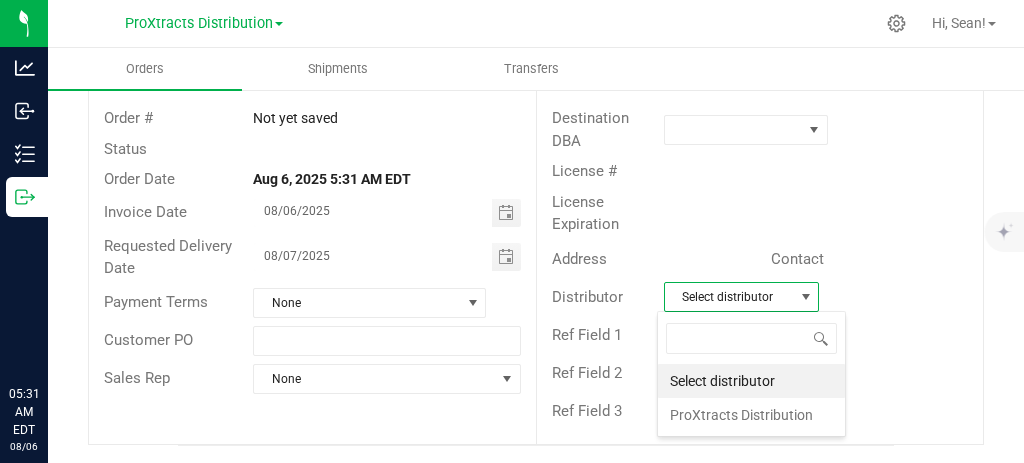 click on "ProXtracts Distribution" at bounding box center [751, 415] 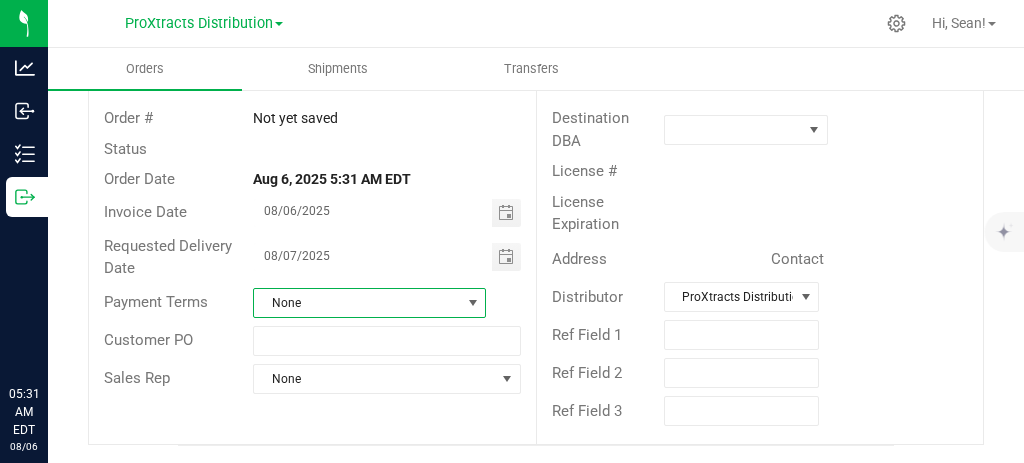 click on "None" at bounding box center [357, 303] 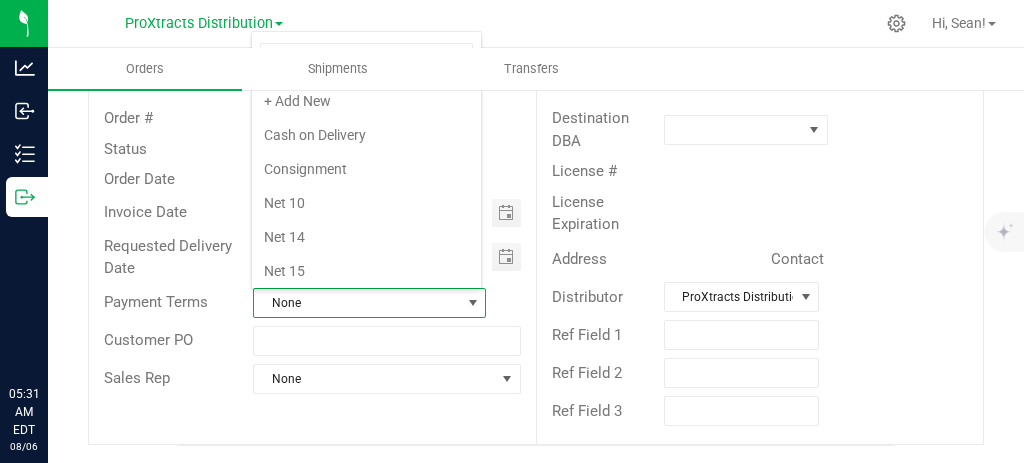 scroll, scrollTop: 229, scrollLeft: 0, axis: vertical 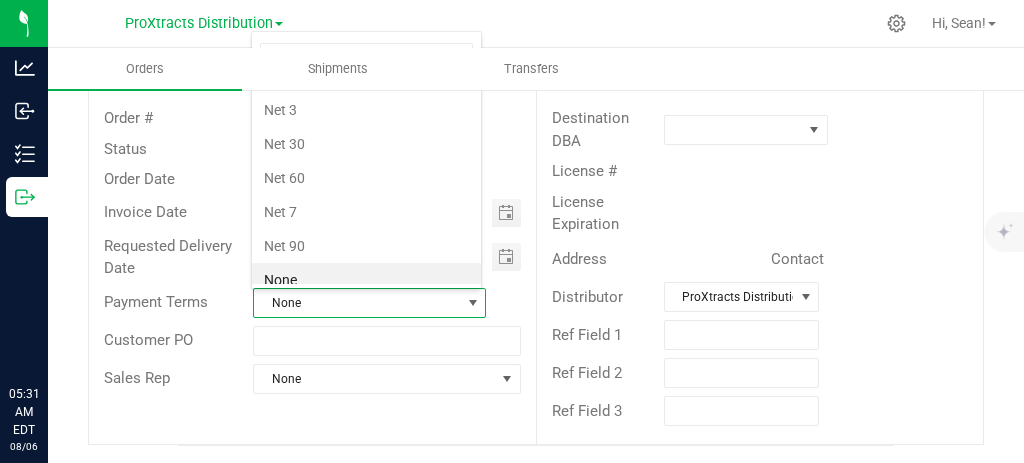 click on "Net 30" at bounding box center [366, 144] 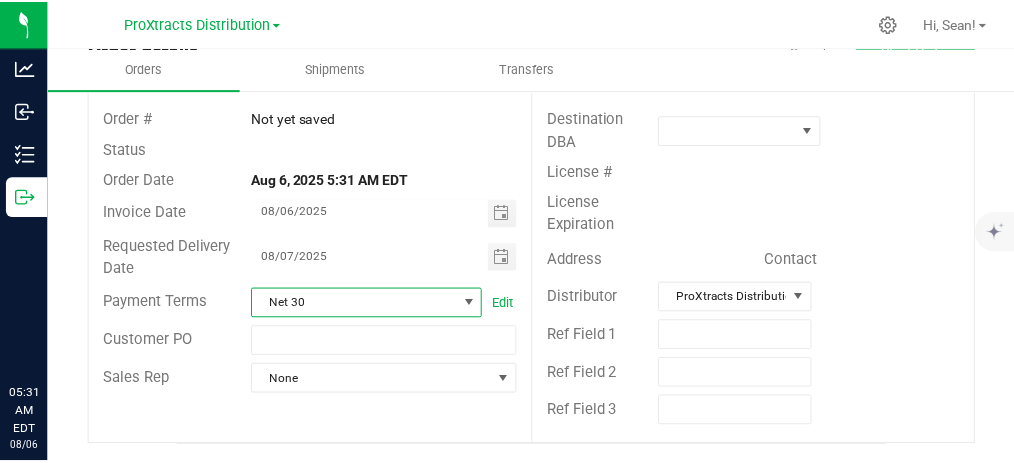 scroll, scrollTop: 1, scrollLeft: 0, axis: vertical 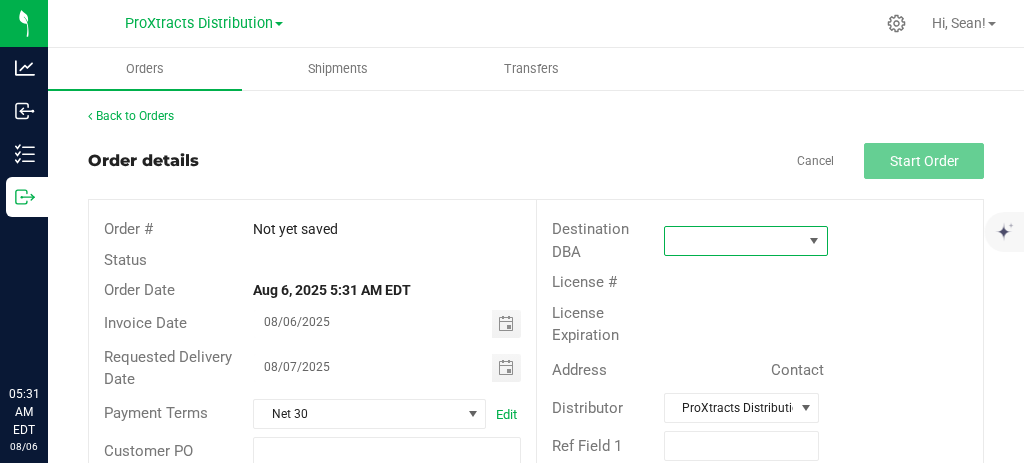 click at bounding box center (733, 241) 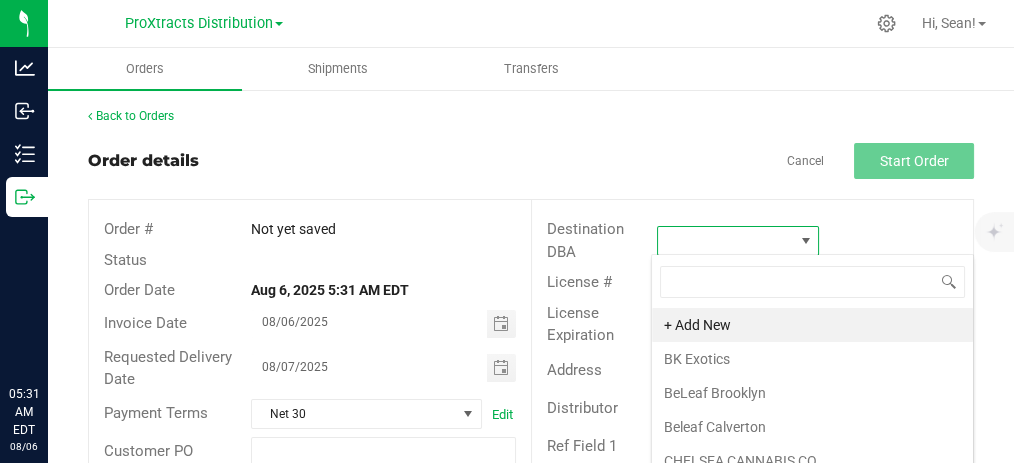 scroll, scrollTop: 99970, scrollLeft: 99840, axis: both 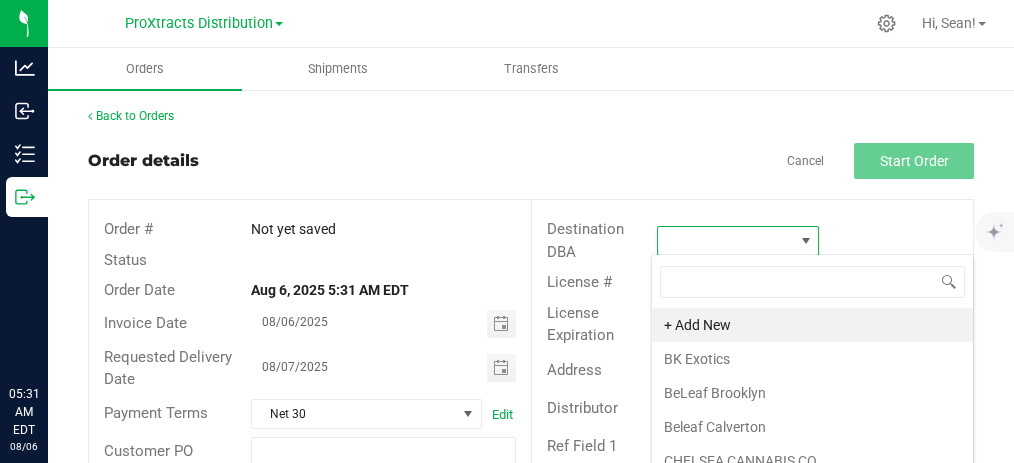 type on "h" 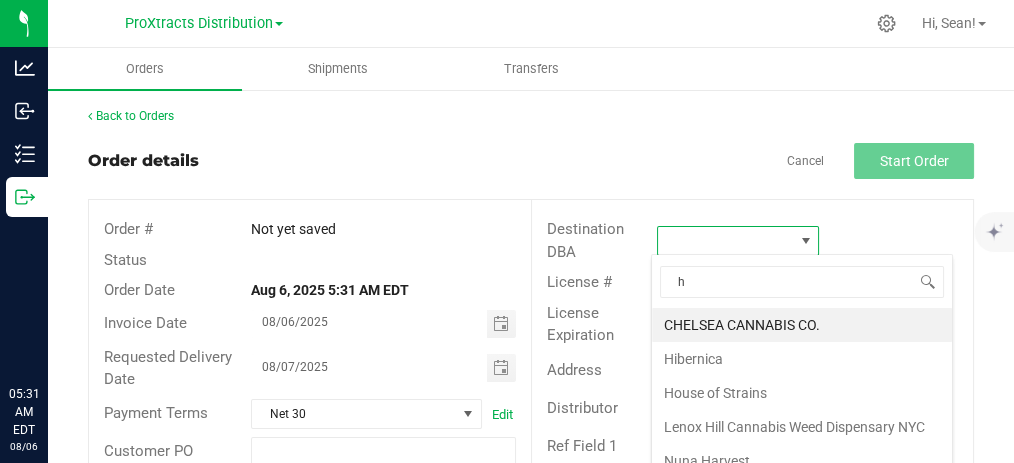 click on "Hibernica" at bounding box center (802, 359) 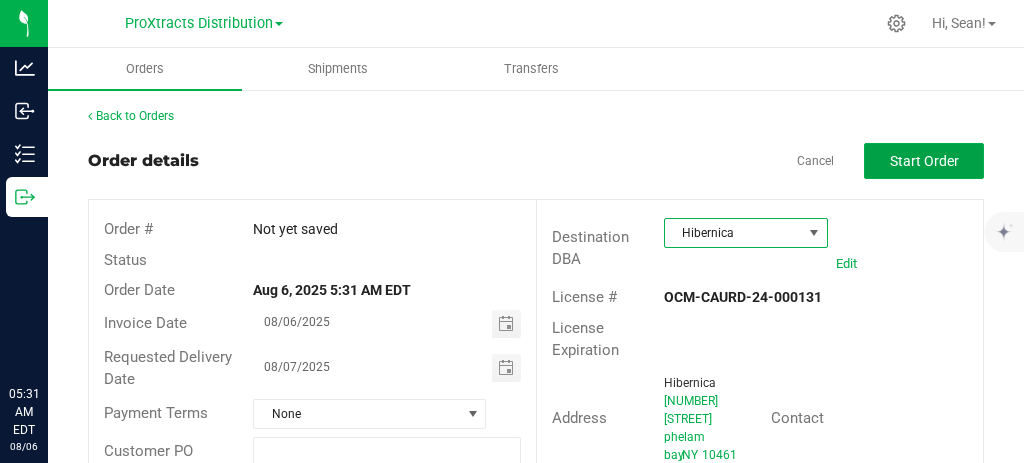 click on "Start Order" at bounding box center [924, 161] 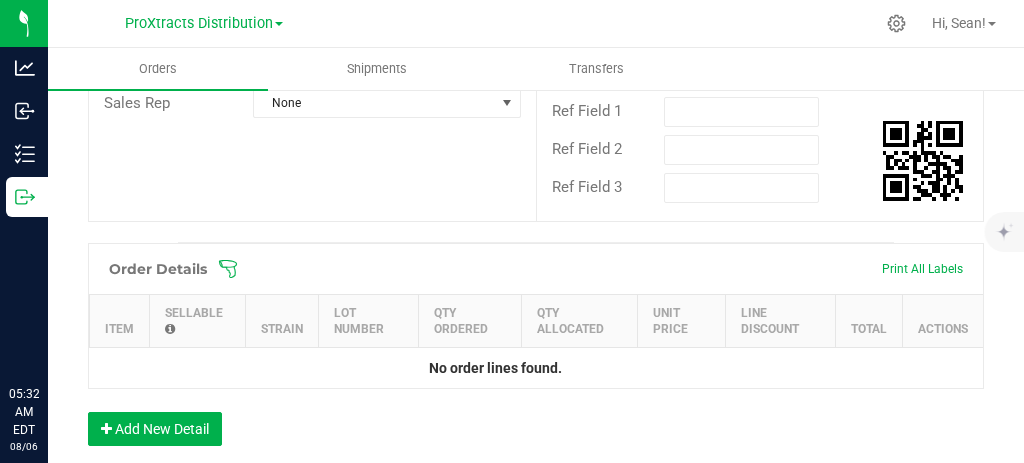 scroll, scrollTop: 511, scrollLeft: 0, axis: vertical 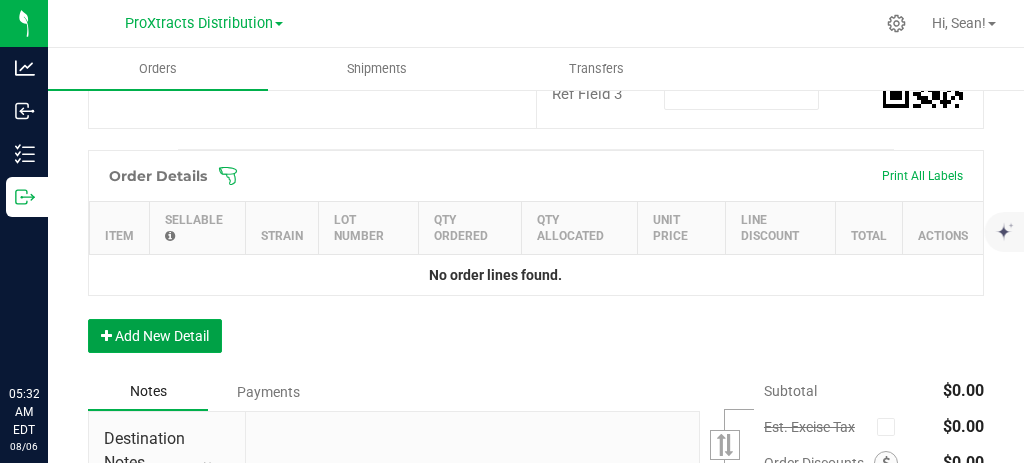 click on "Add New Detail" at bounding box center [155, 336] 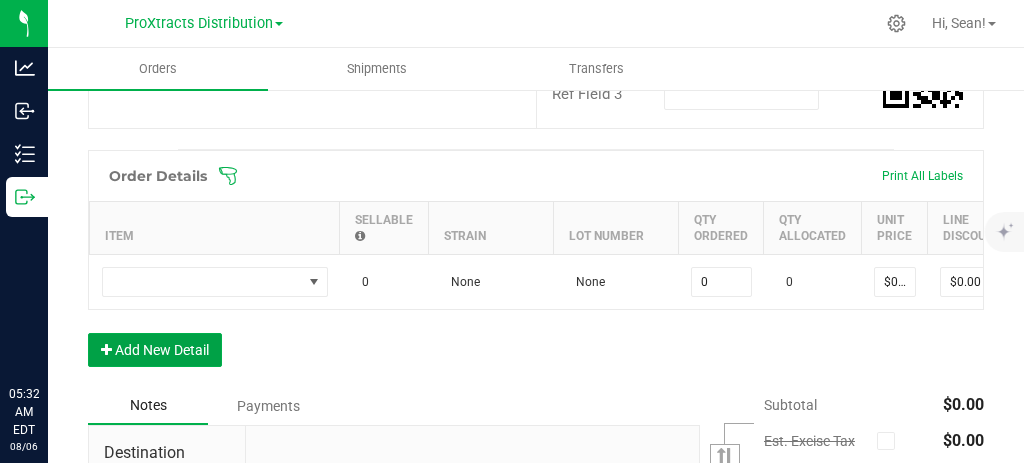 click on "Add New Detail" at bounding box center [155, 350] 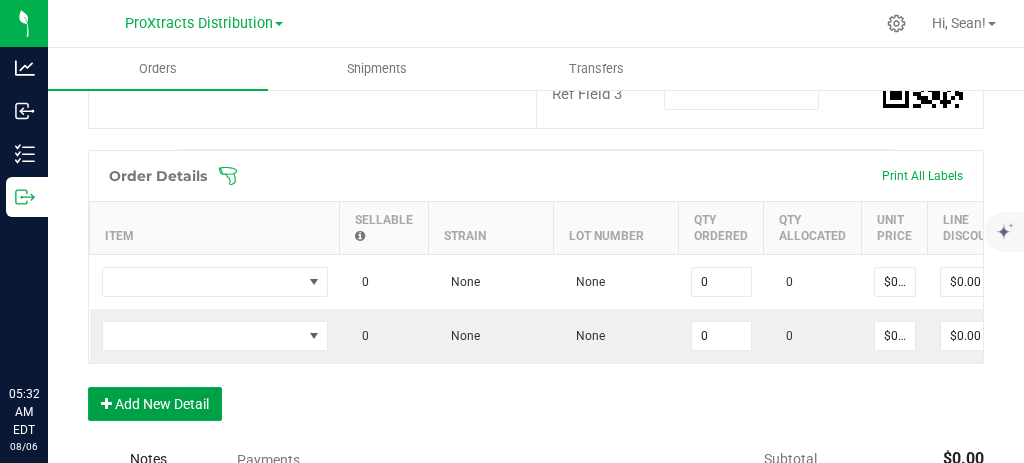 click on "Add New Detail" at bounding box center (155, 404) 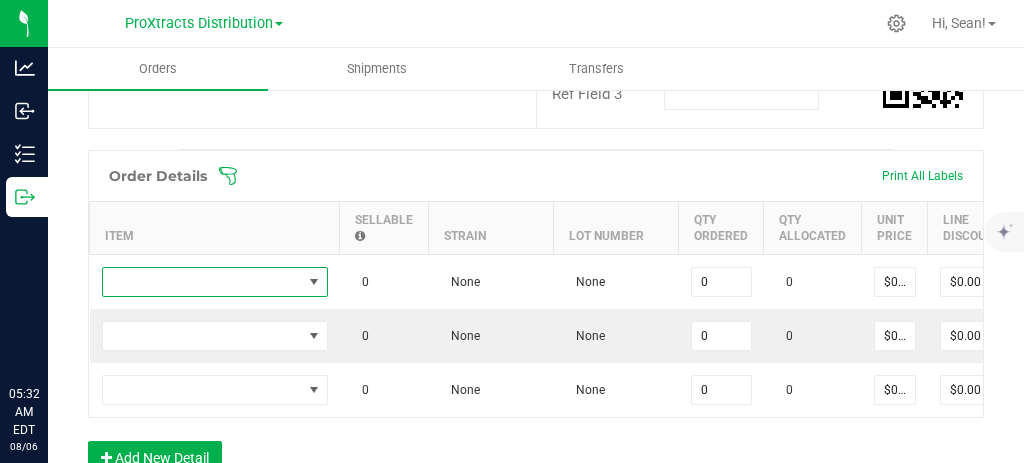 click at bounding box center [202, 282] 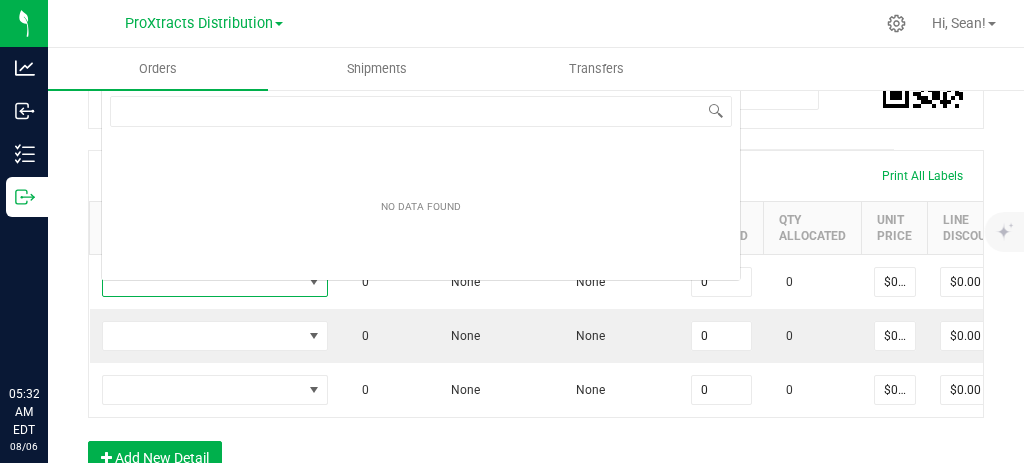 scroll, scrollTop: 0, scrollLeft: 0, axis: both 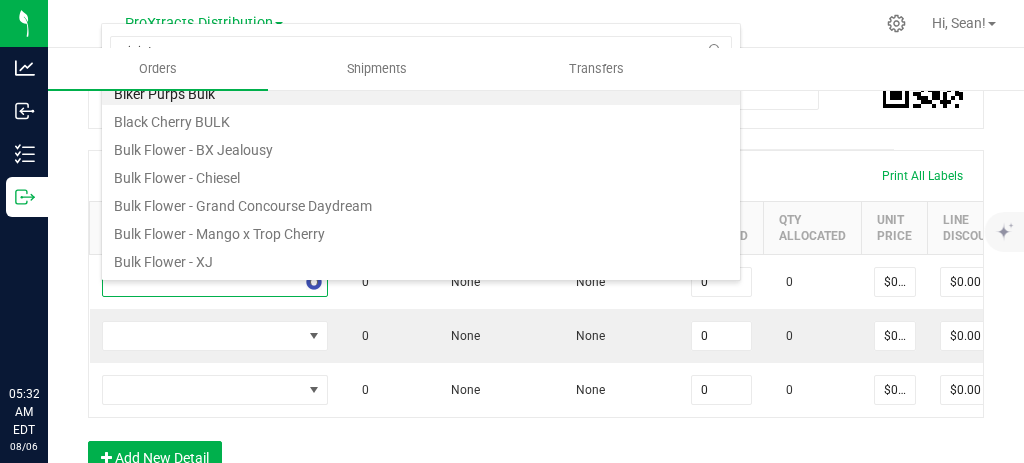 type on "joints" 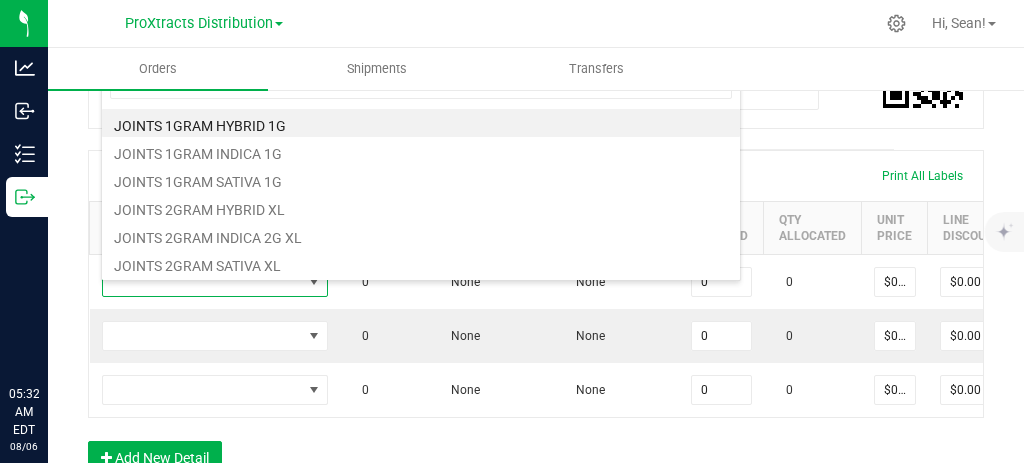 type on "0 ea" 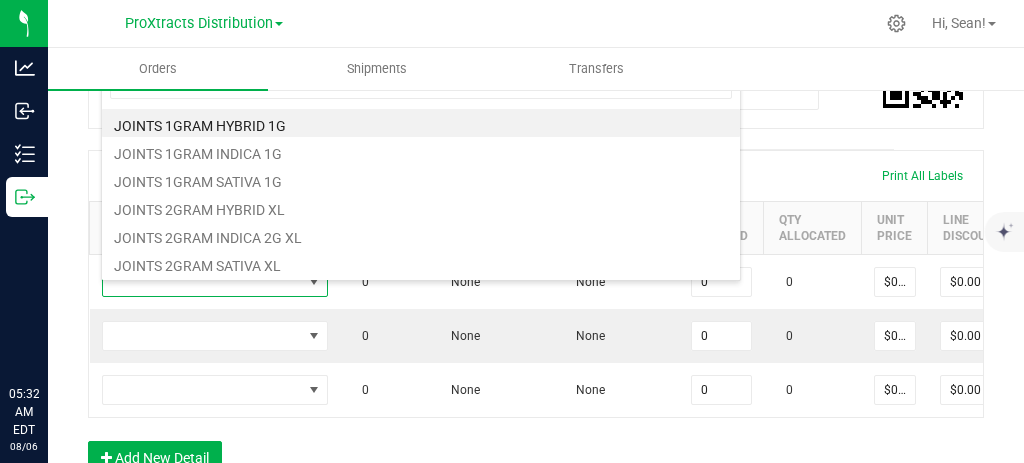 type on "$16.00000" 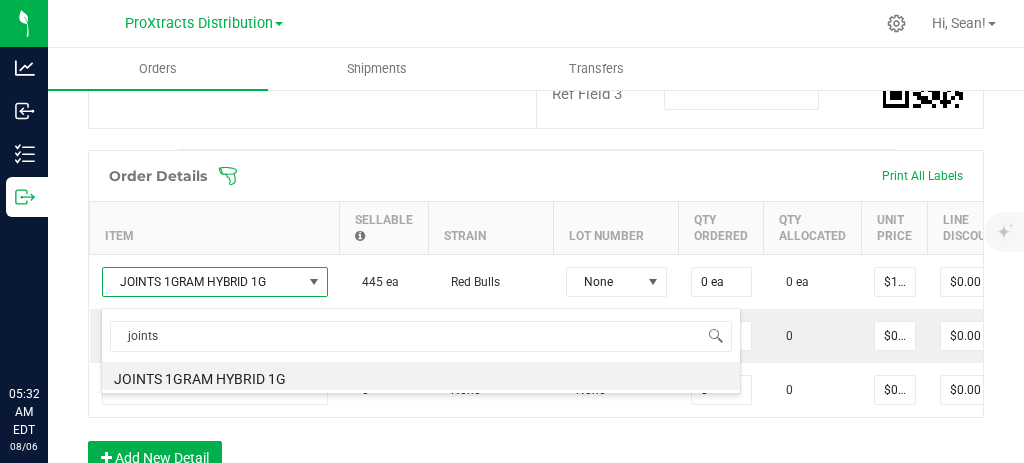 type on "joints" 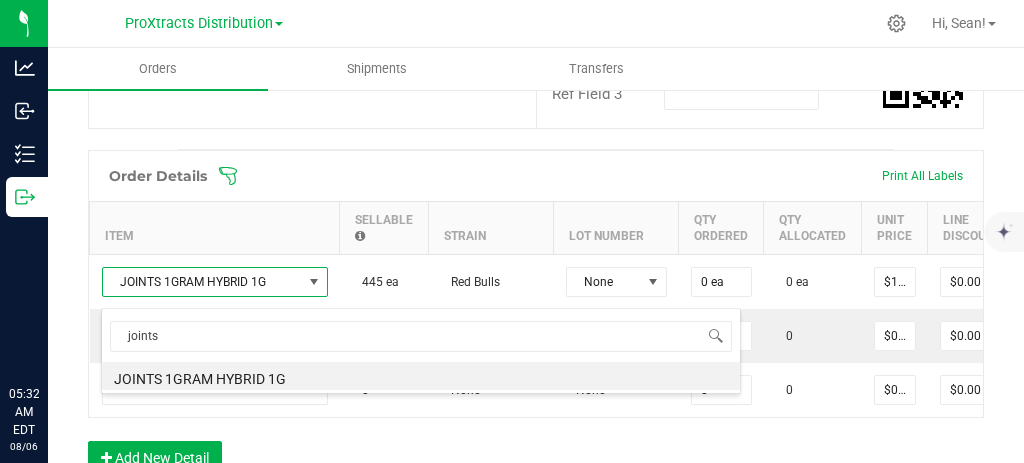 click at bounding box center (313, 282) 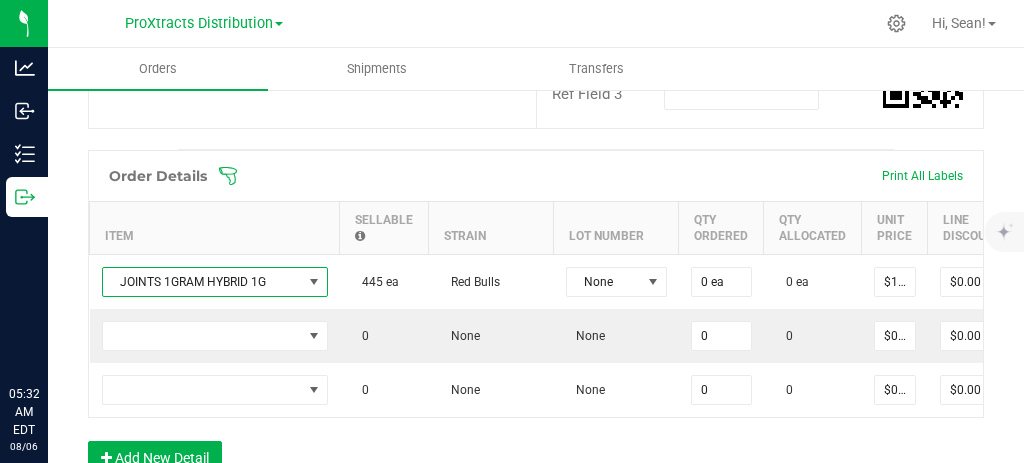 click on "JOINTS 1GRAM HYBRID 1G" at bounding box center (202, 282) 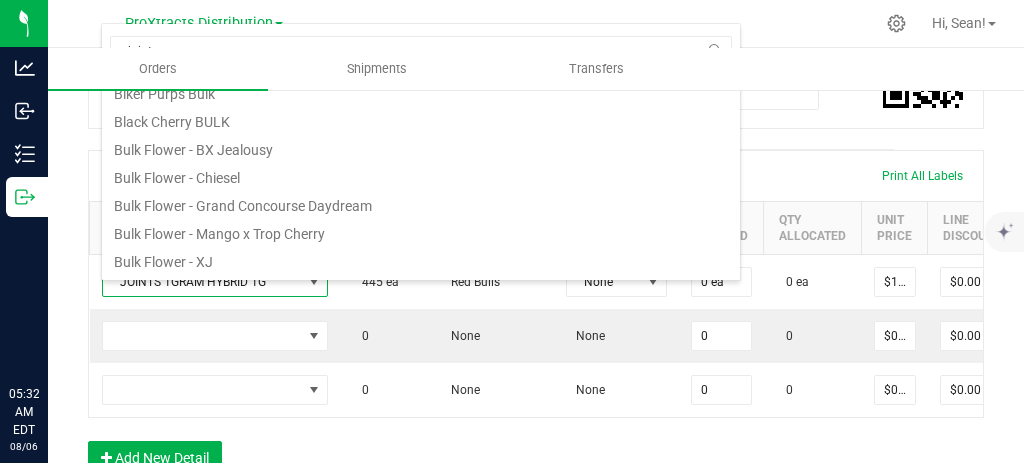 scroll, scrollTop: 332, scrollLeft: 0, axis: vertical 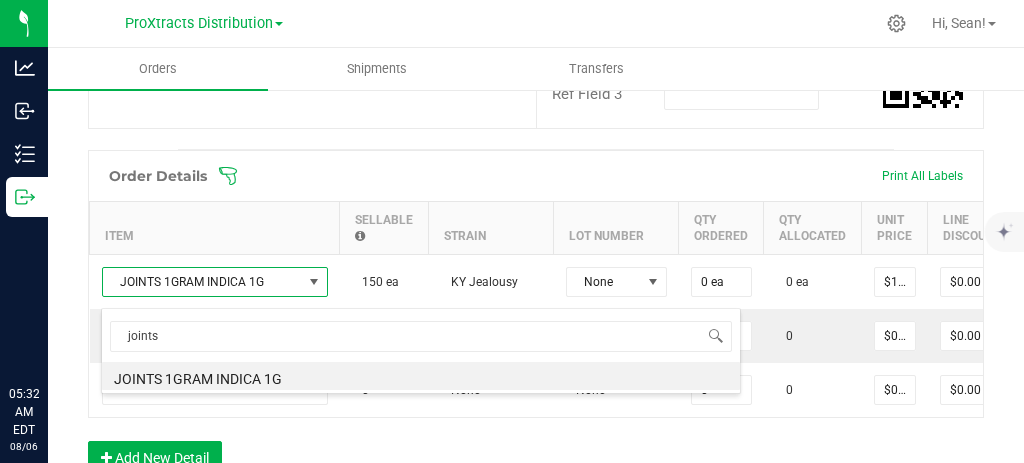 click on "JOINTS 1GRAM INDICA 1G" at bounding box center [202, 282] 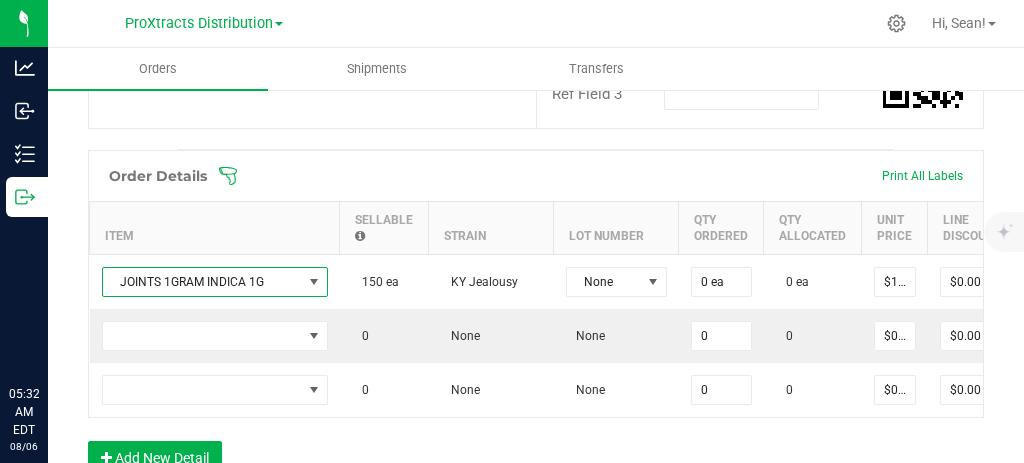 click on "JOINTS 1GRAM INDICA 1G" at bounding box center (202, 282) 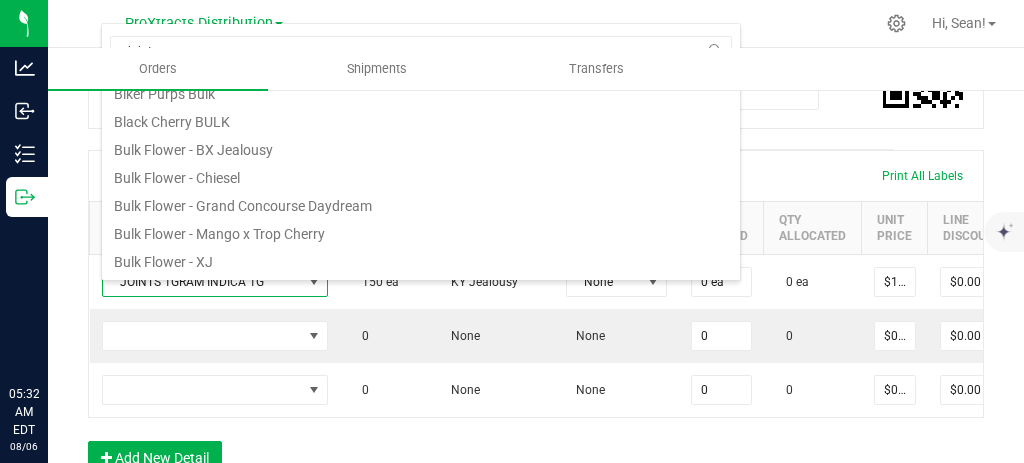 scroll, scrollTop: 360, scrollLeft: 0, axis: vertical 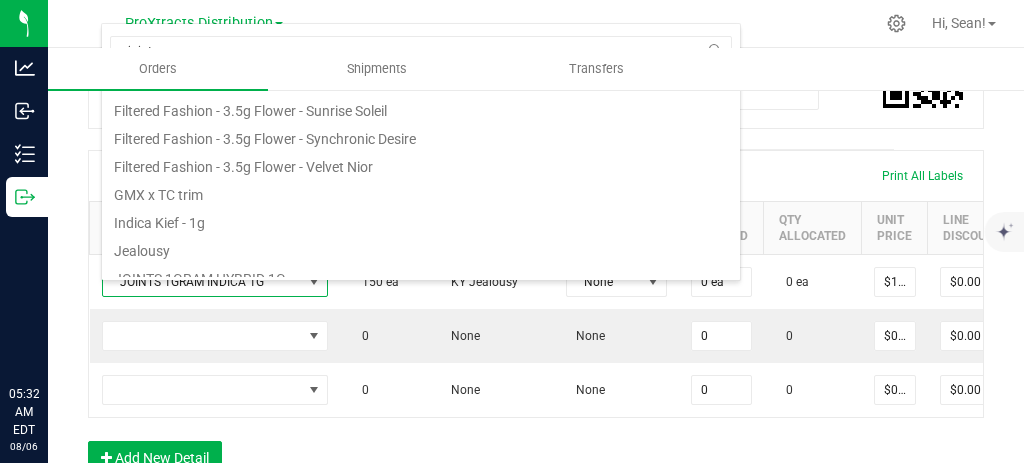 click on "JOINTS 1GRAM INDICA 1G" at bounding box center (202, 282) 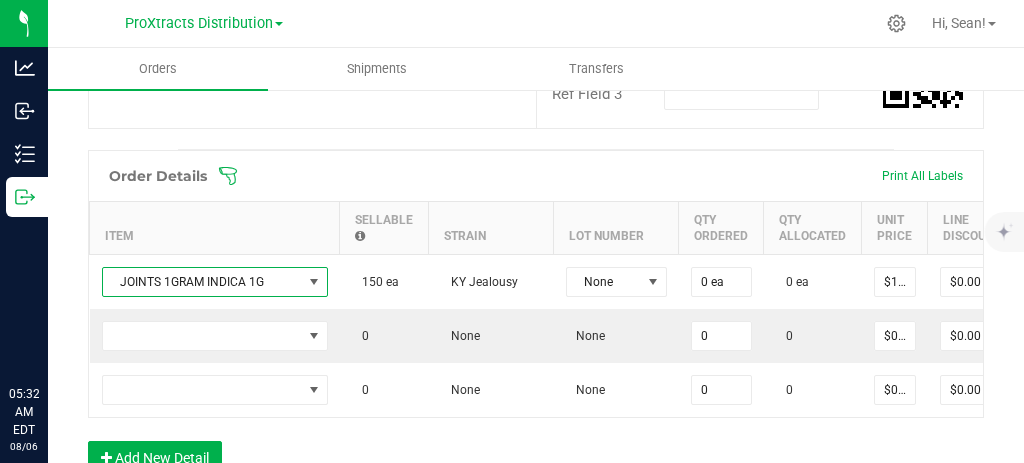 click on "JOINTS 1GRAM INDICA 1G" at bounding box center [202, 282] 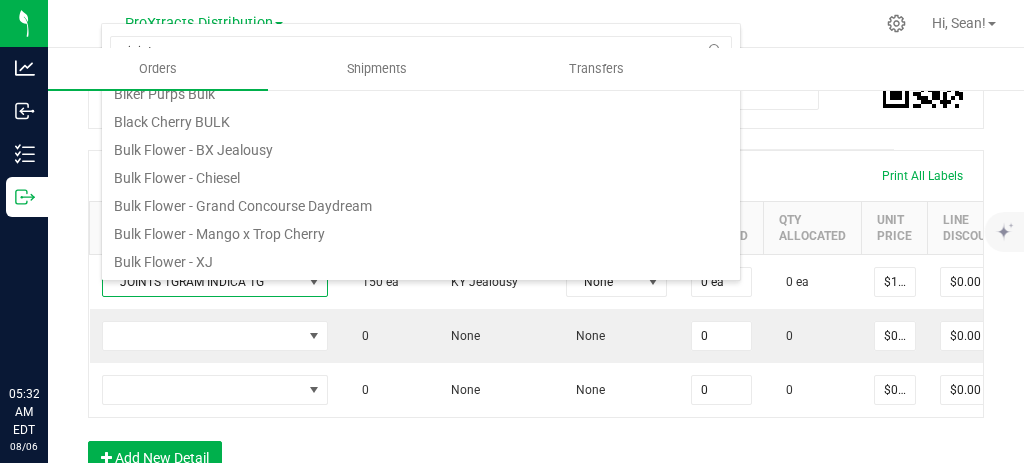 scroll, scrollTop: 360, scrollLeft: 0, axis: vertical 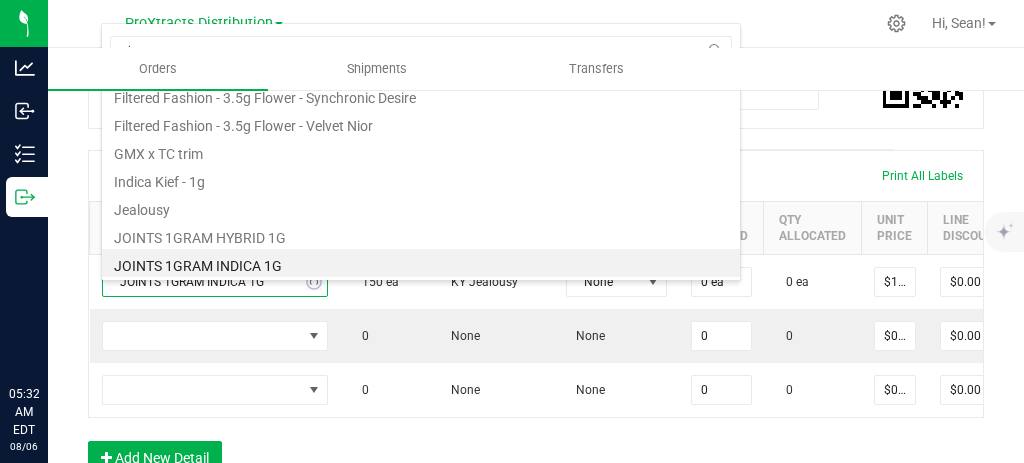 type on "j" 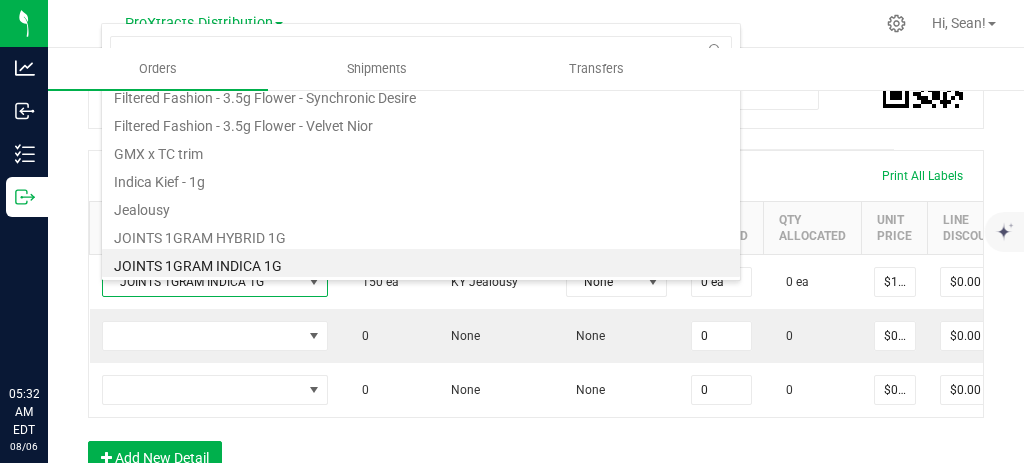type 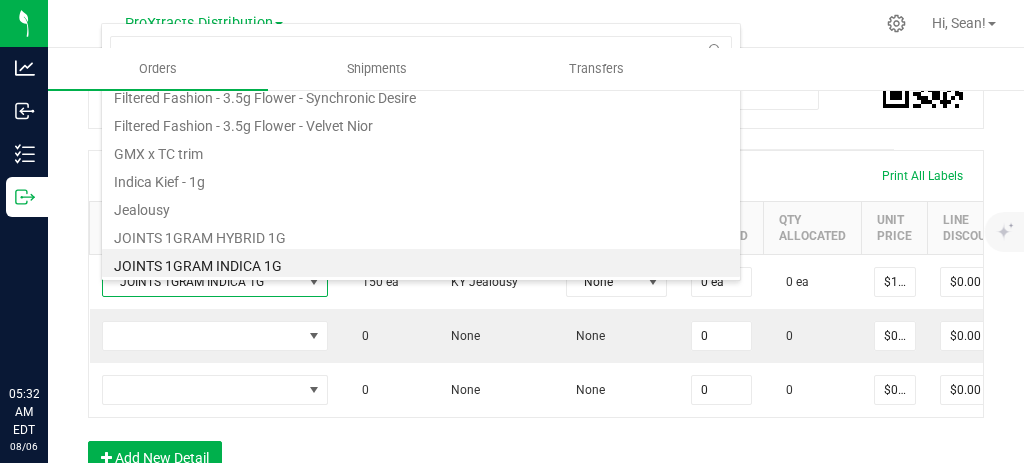 click on "Orders
Shipments
Transfers" at bounding box center (560, 69) 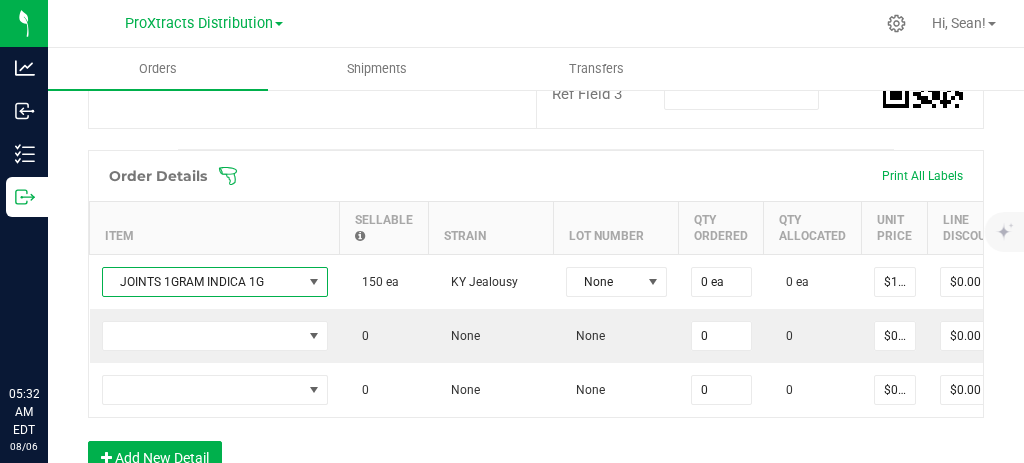click on "JOINTS 1GRAM INDICA 1G" at bounding box center [202, 282] 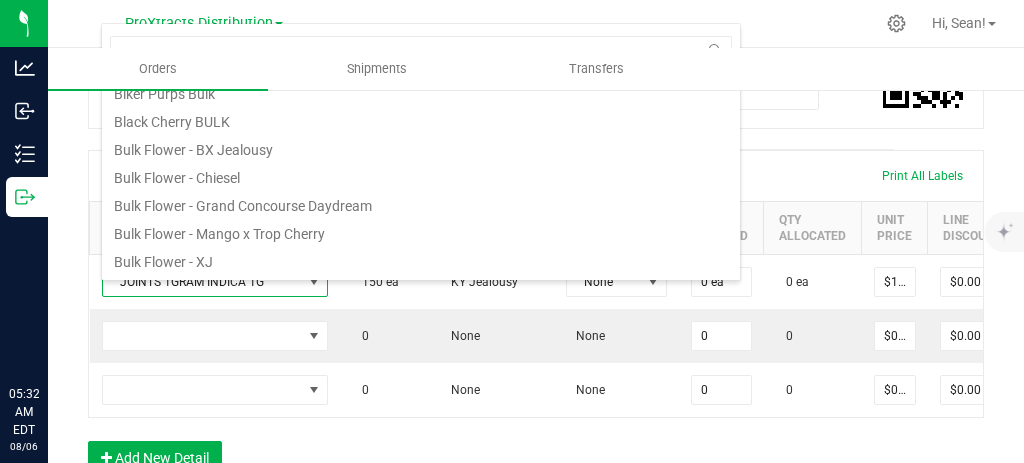 scroll, scrollTop: 360, scrollLeft: 0, axis: vertical 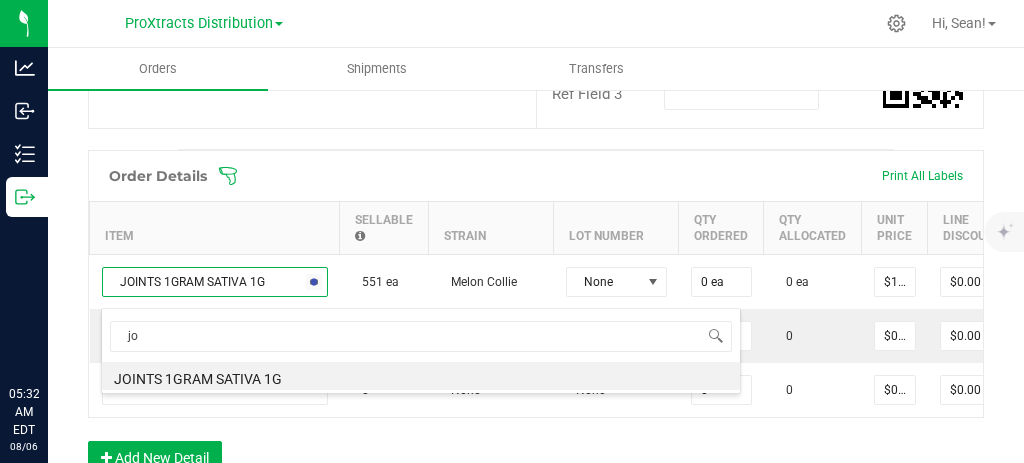 type on "j" 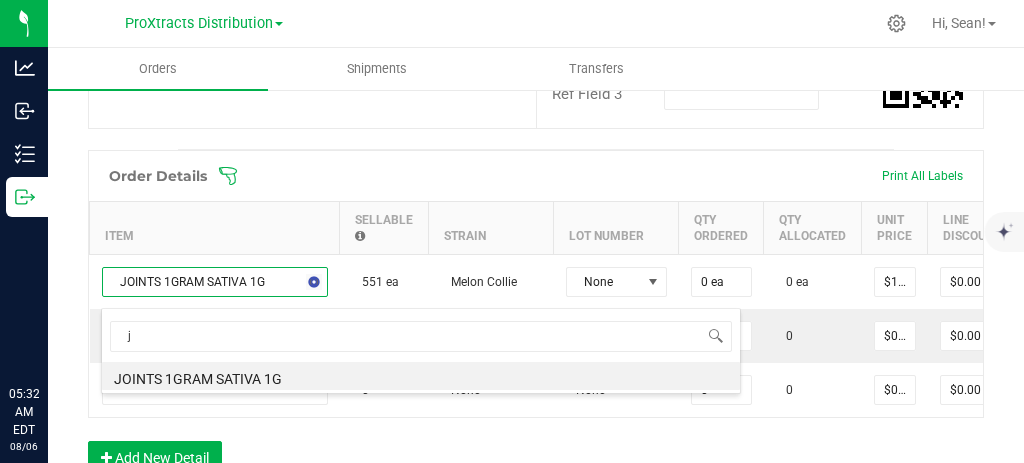 type 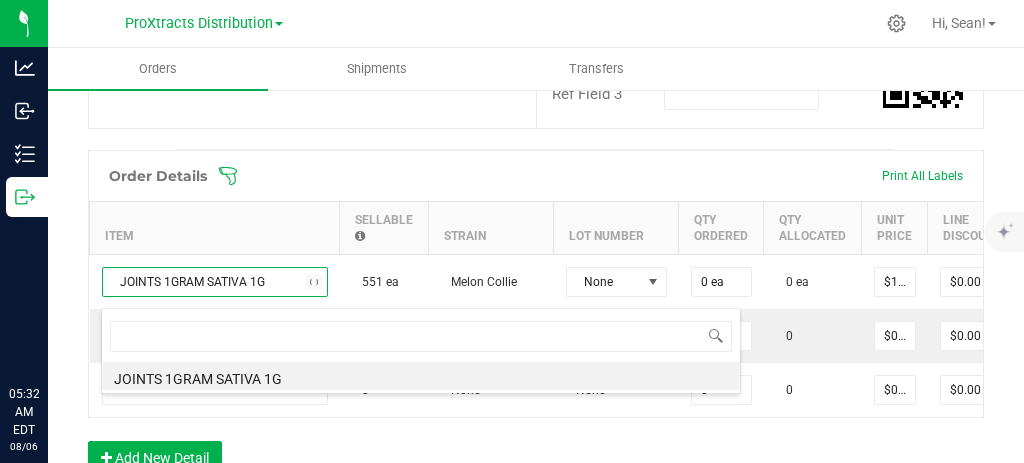 scroll, scrollTop: 0, scrollLeft: 0, axis: both 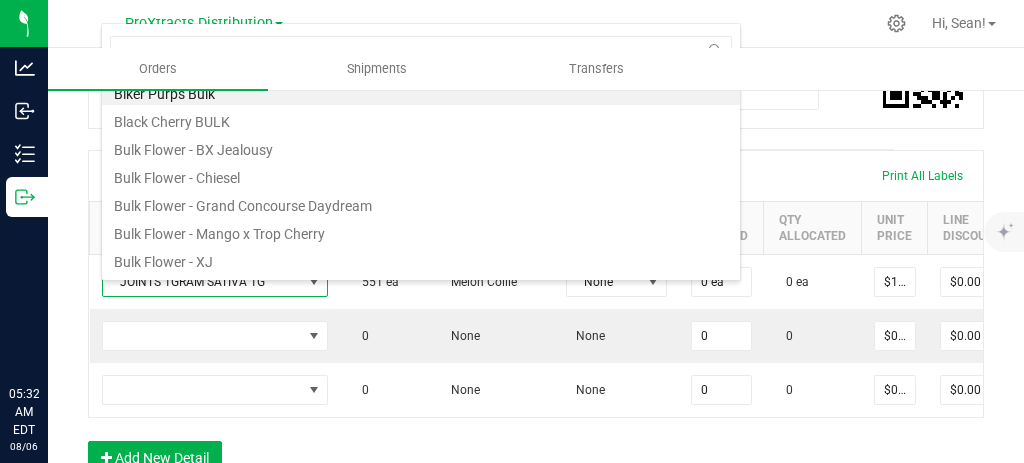 click on "JOINTS 1GRAM SATIVA 1G" at bounding box center [202, 282] 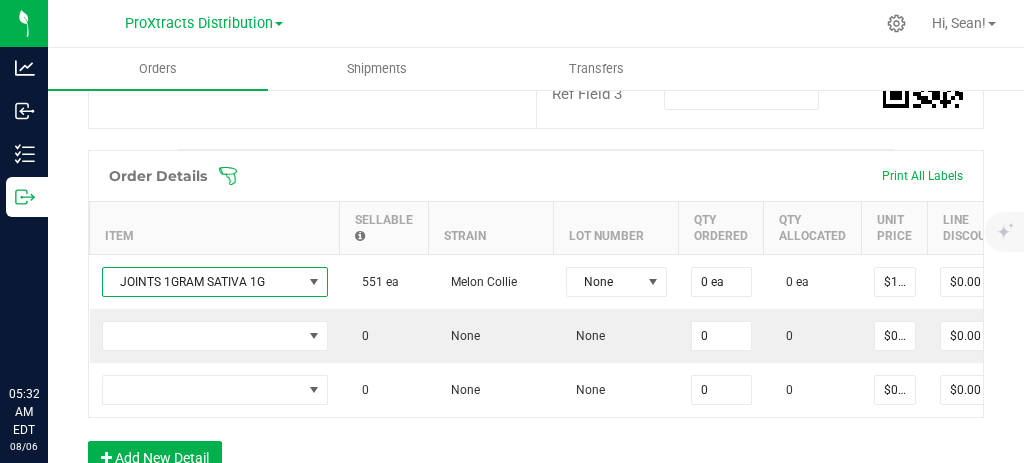 click at bounding box center (314, 282) 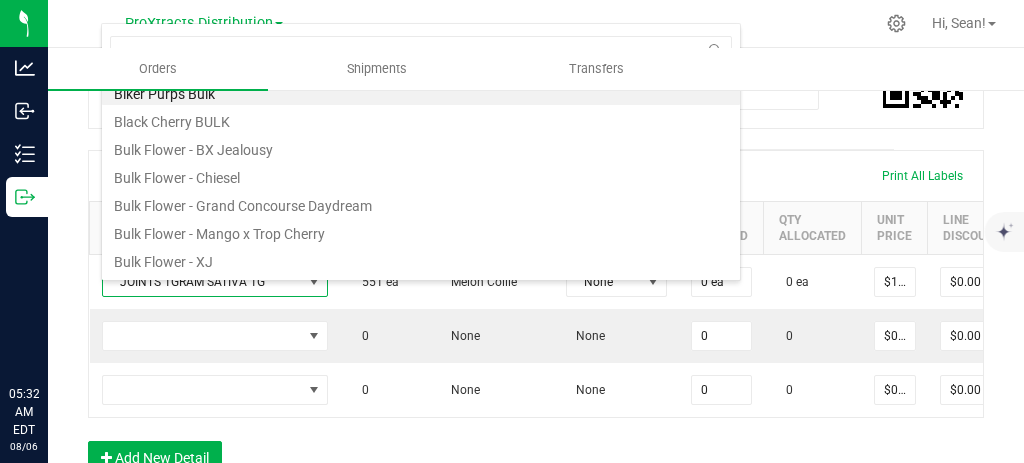 scroll, scrollTop: 99970, scrollLeft: 99773, axis: both 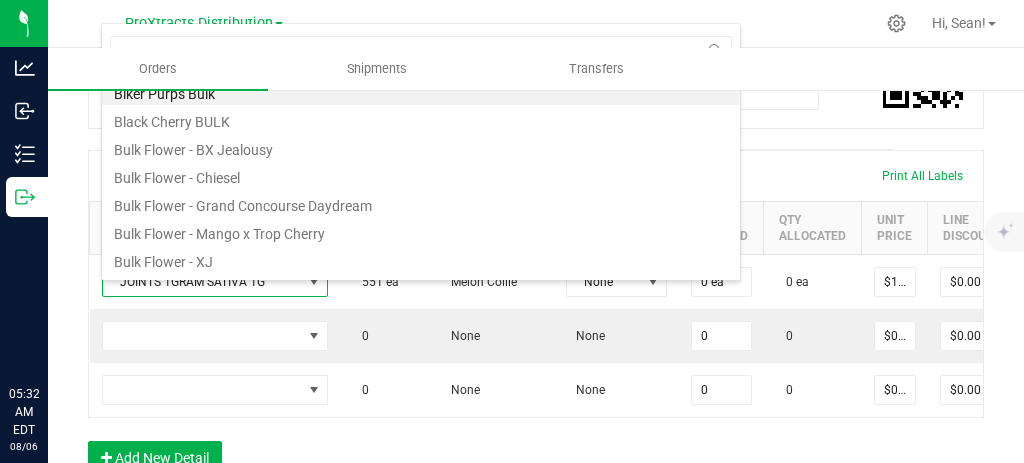 type on "0.0000 g" 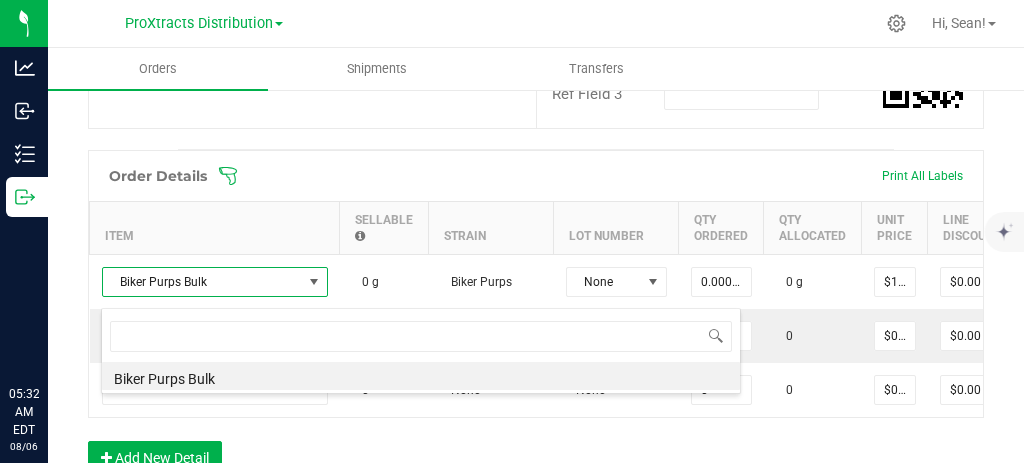 click at bounding box center (314, 282) 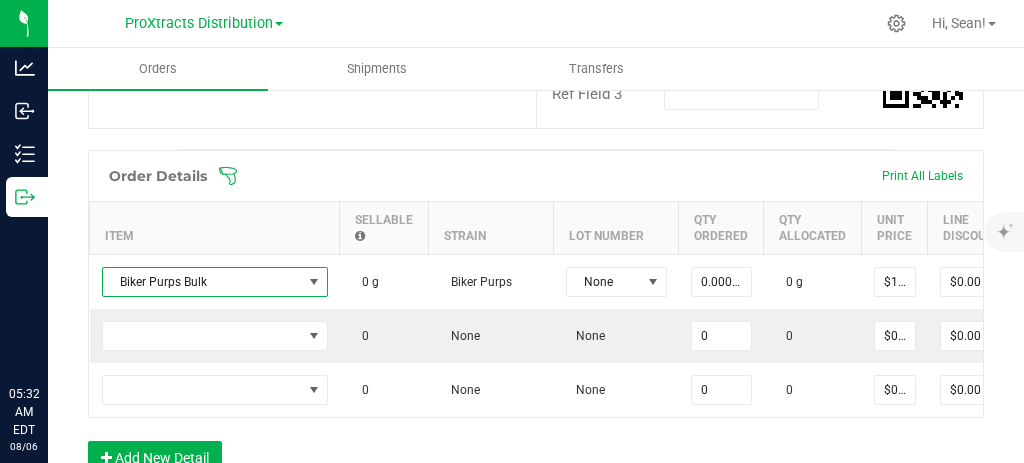 click at bounding box center (314, 282) 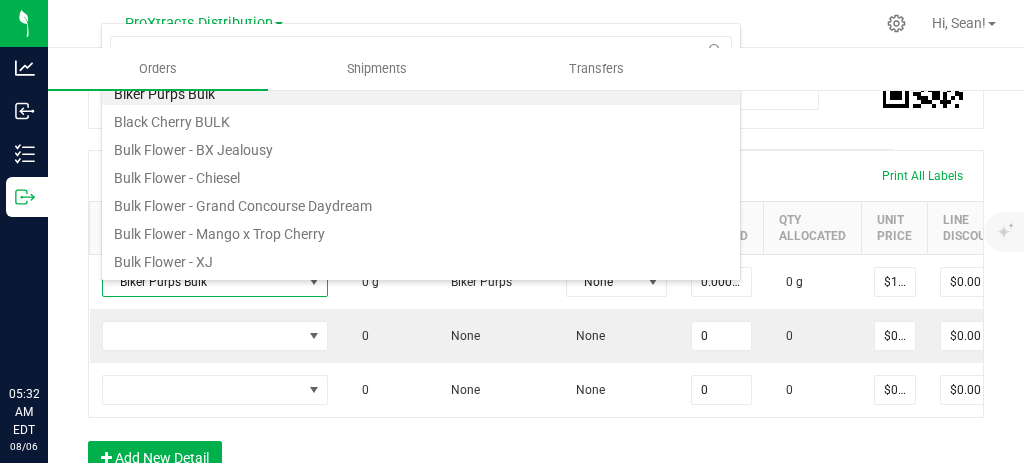 scroll, scrollTop: 99970, scrollLeft: 99773, axis: both 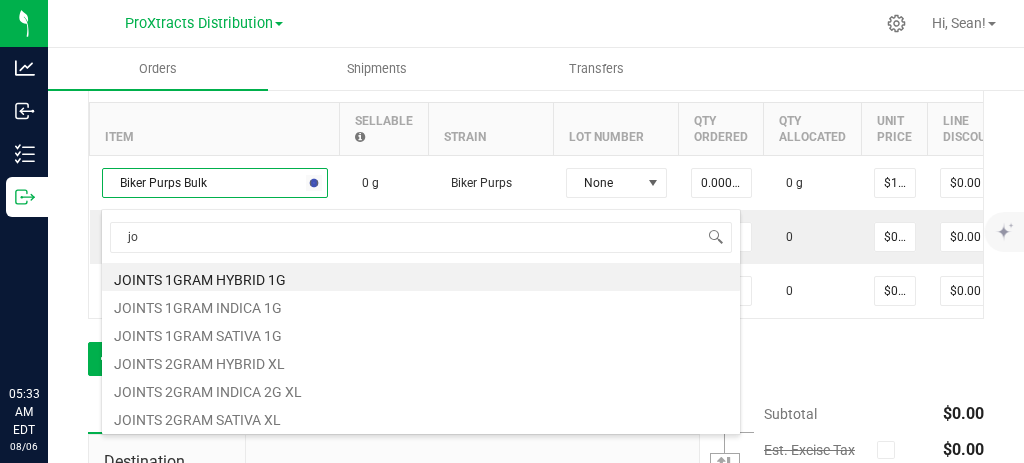 type on "j" 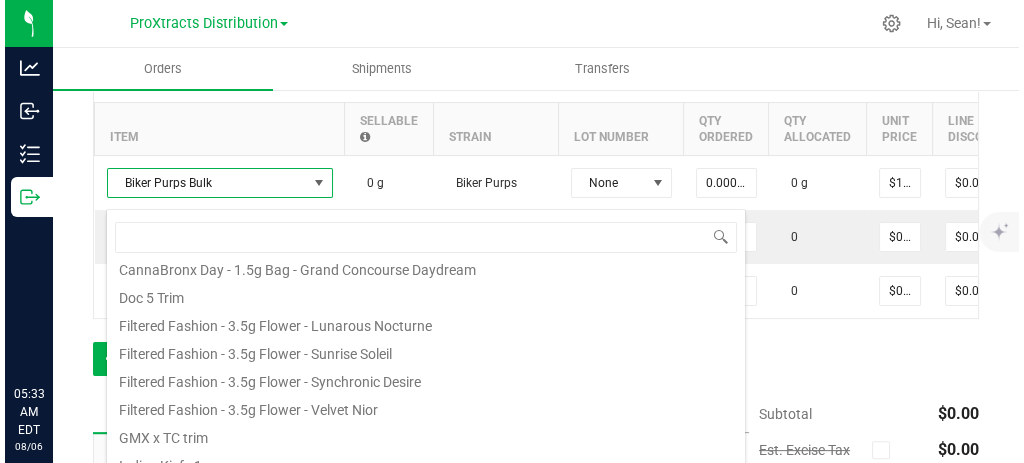 scroll, scrollTop: 360, scrollLeft: 0, axis: vertical 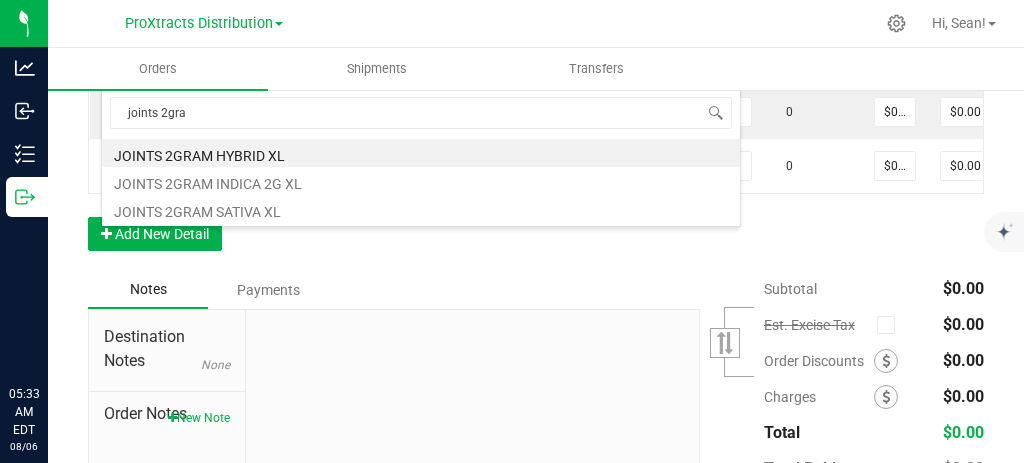 type on "joints 2gram" 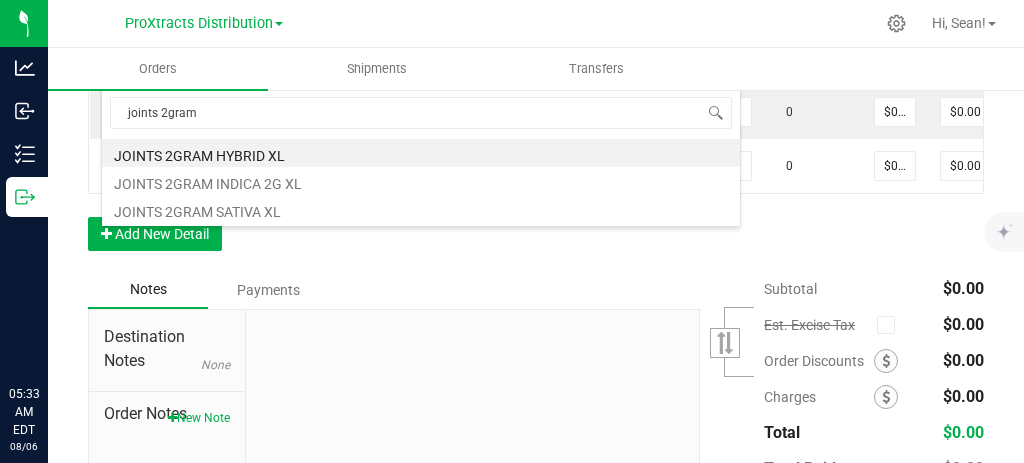 type on "0 ea" 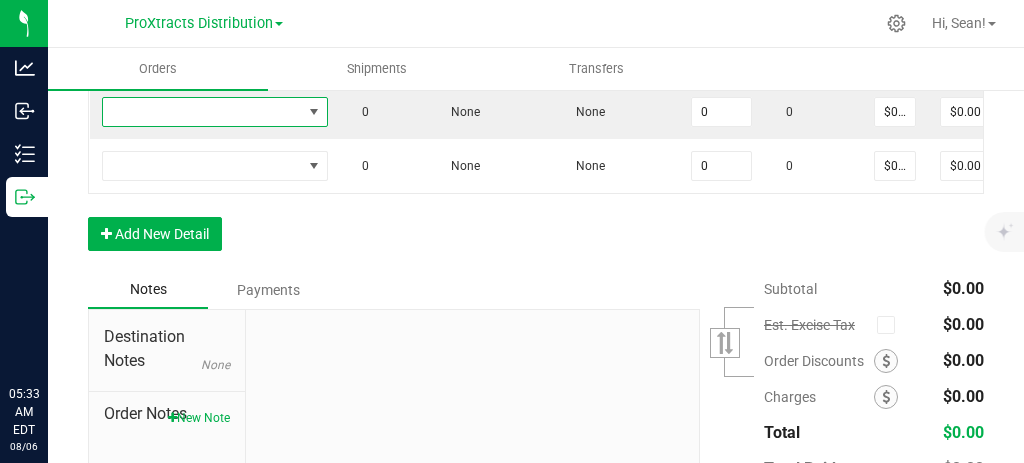 click at bounding box center (202, 112) 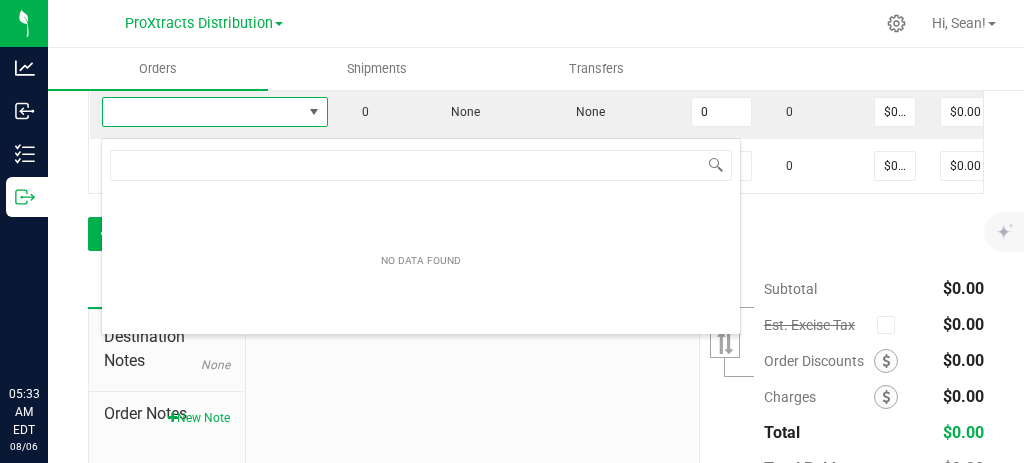 scroll, scrollTop: 99970, scrollLeft: 99773, axis: both 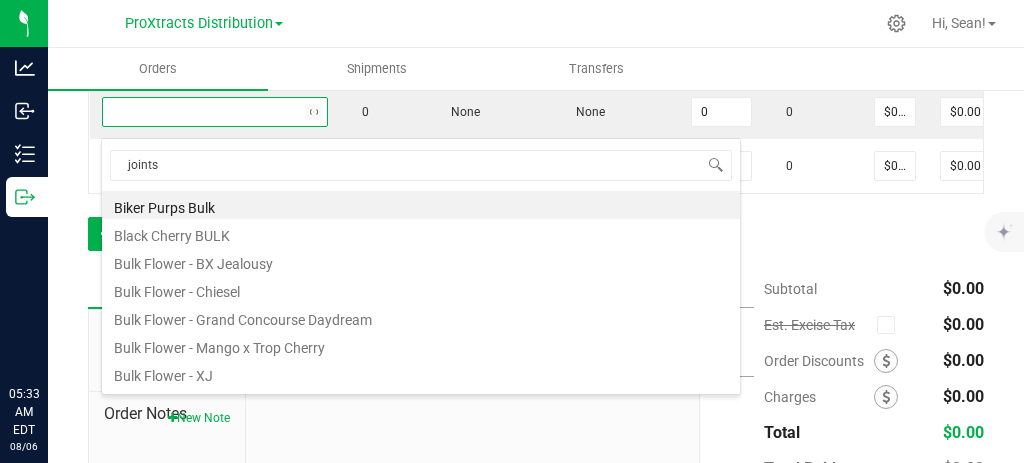 type on "joints 2" 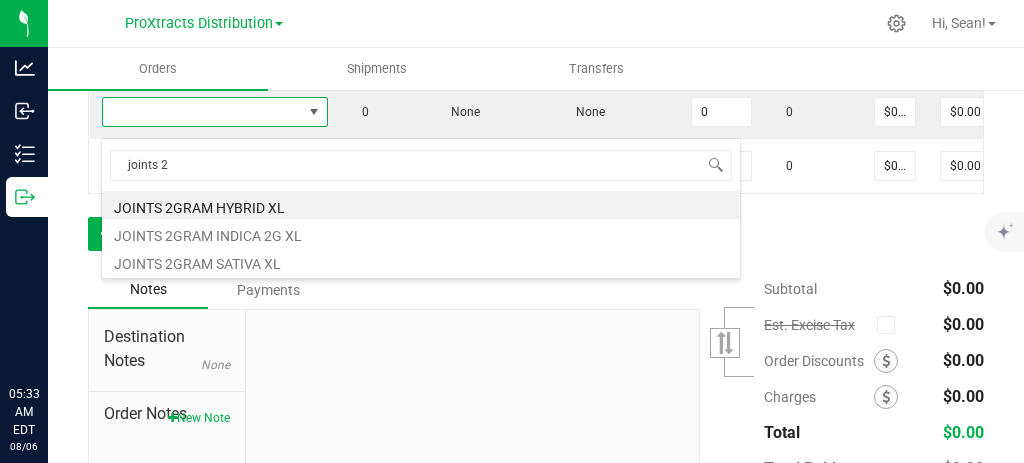 click on "JOINTS 2GRAM INDICA 2G XL" at bounding box center (421, 233) 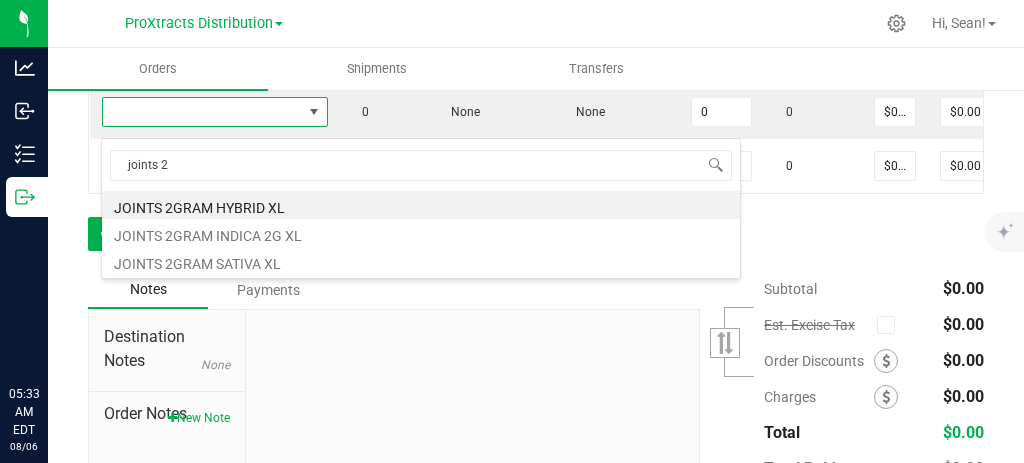type on "0 ea" 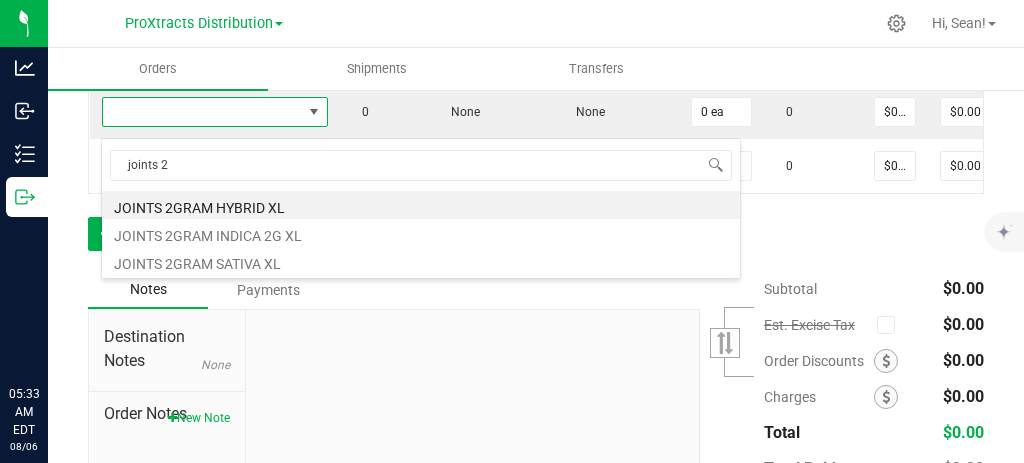 type on "$16.00000" 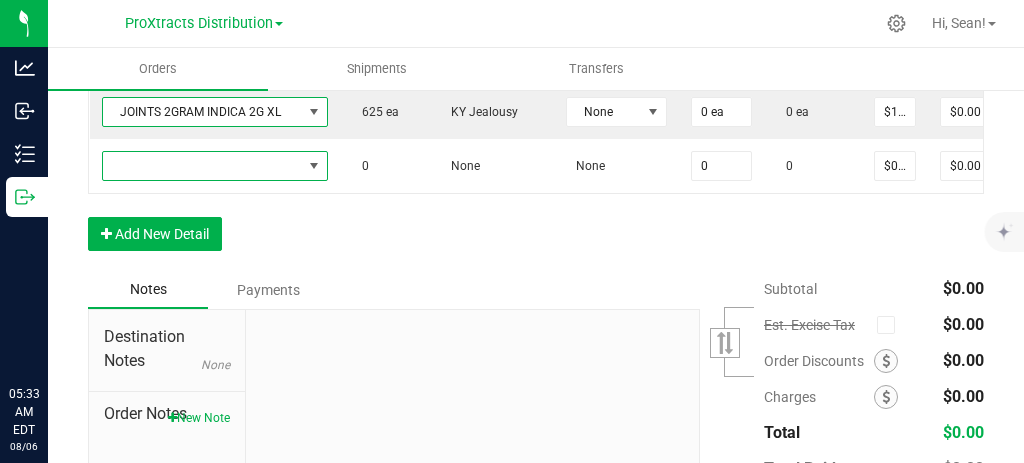 click at bounding box center [202, 166] 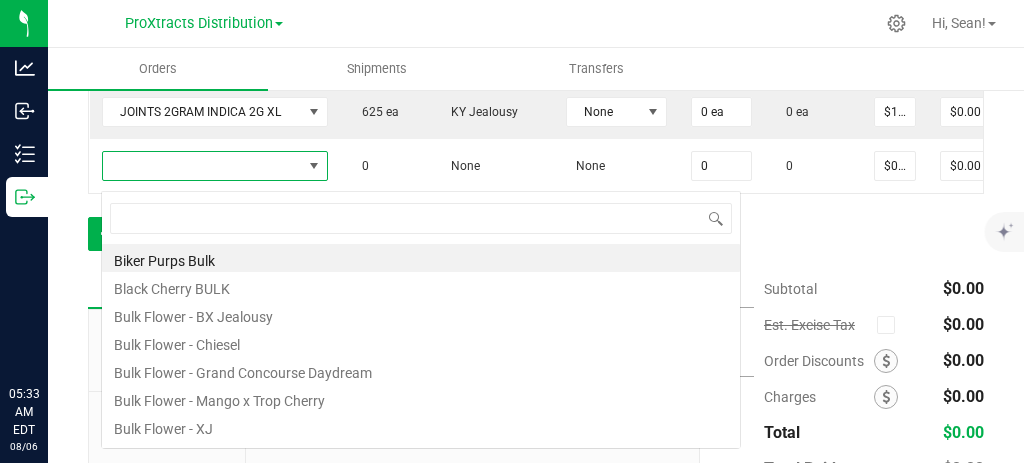 scroll, scrollTop: 99970, scrollLeft: 99773, axis: both 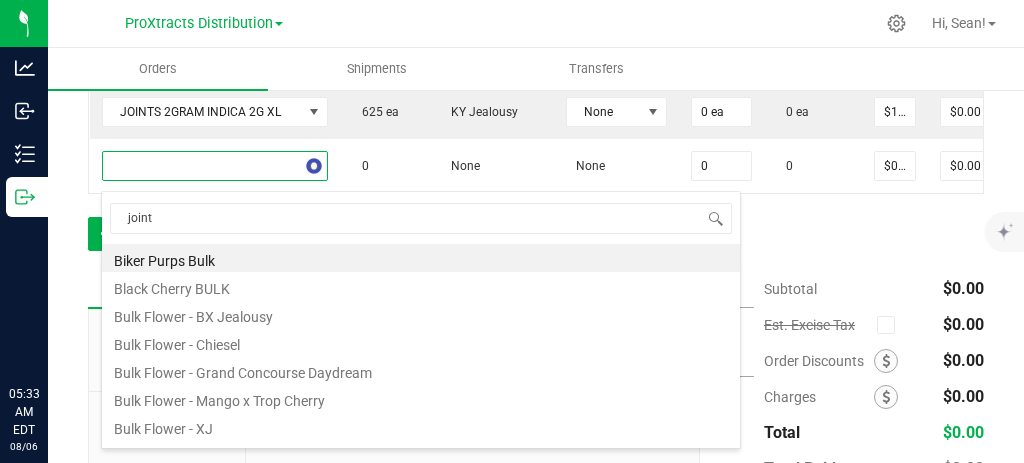 type on "joints" 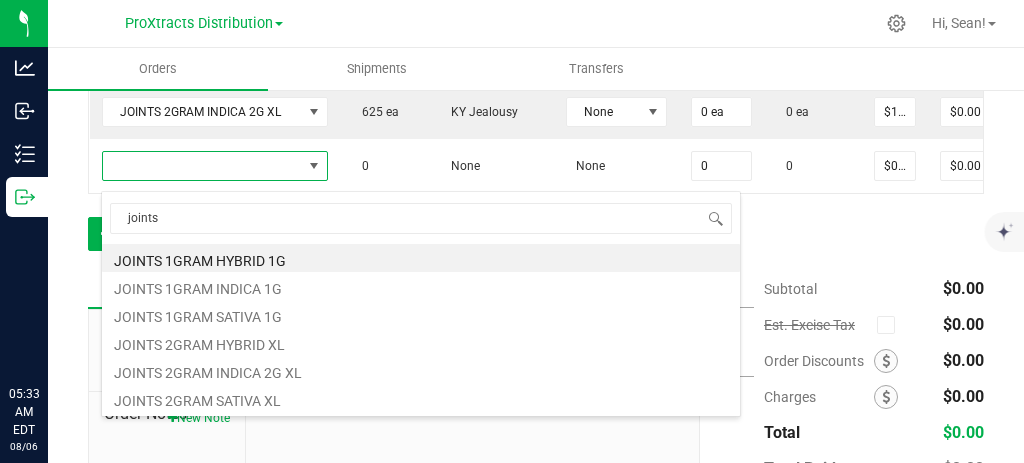 click on "JOINTS 2GRAM SATIVA XL" at bounding box center [421, 398] 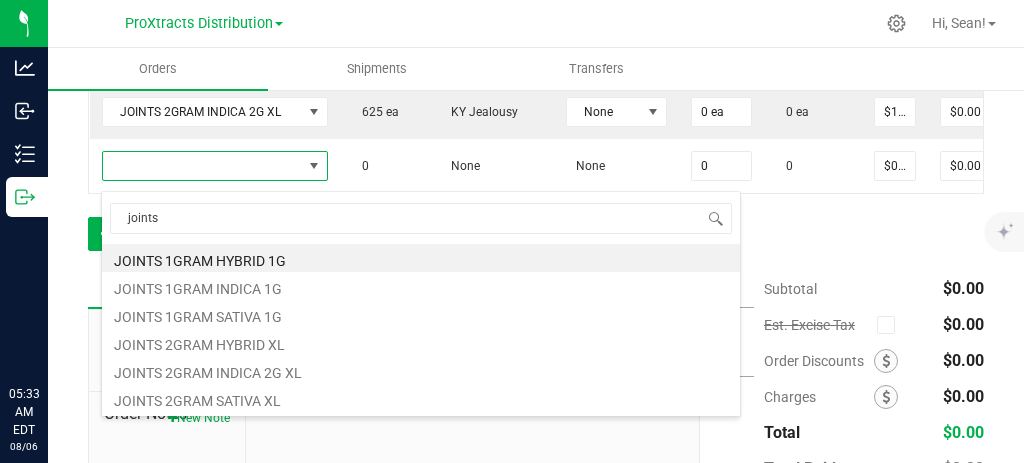 type on "0 ea" 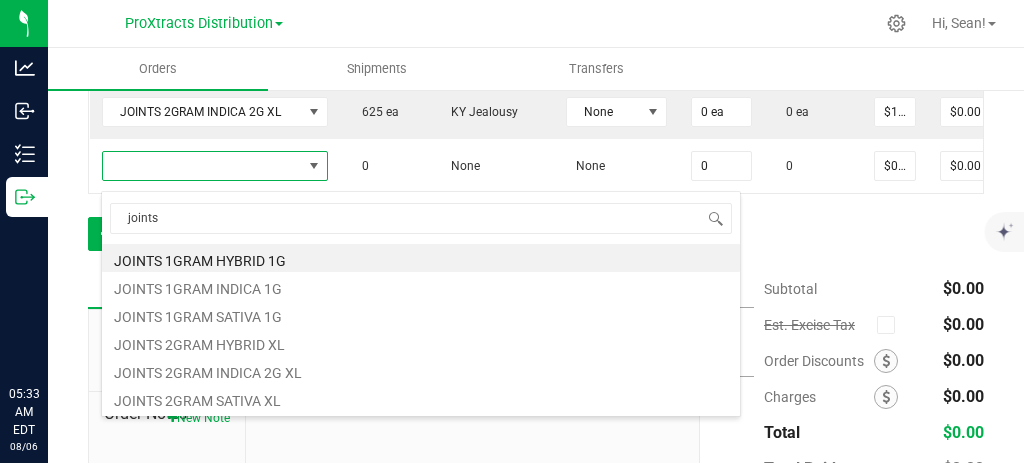 type on "$16.00000" 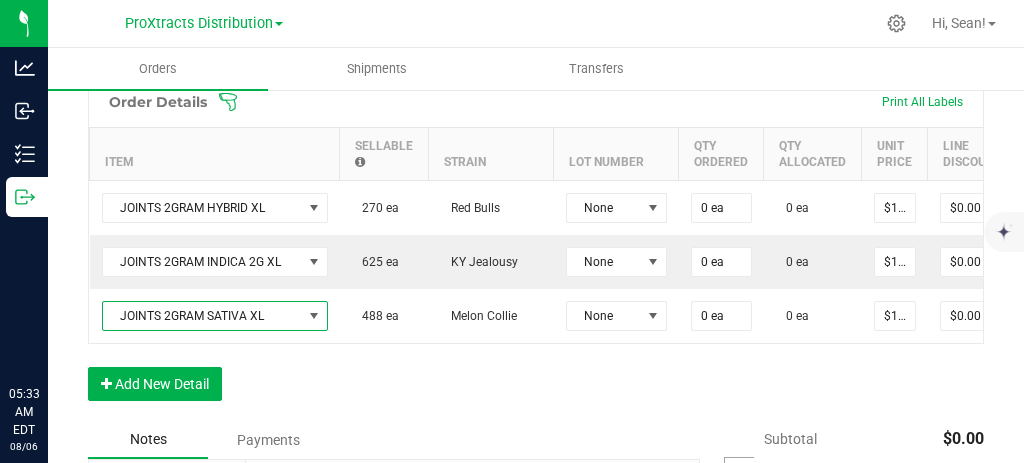 scroll, scrollTop: 567, scrollLeft: 0, axis: vertical 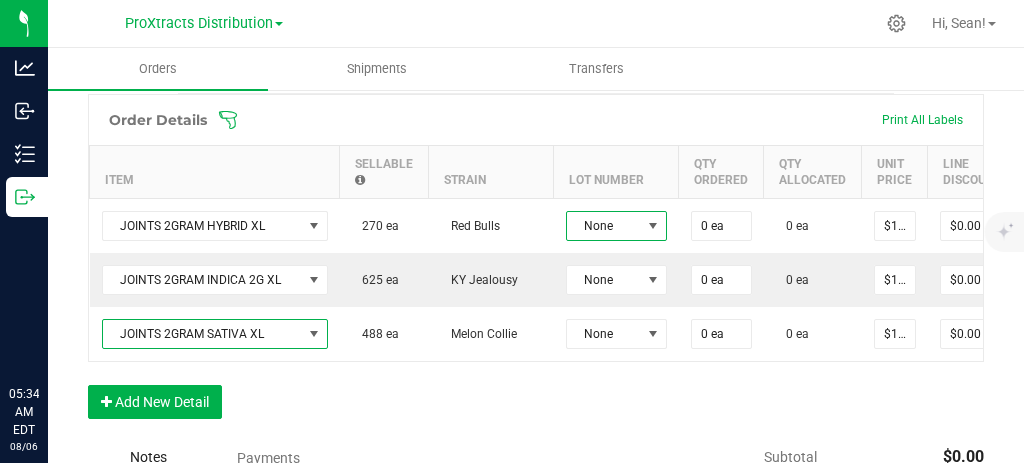 click on "None" at bounding box center (604, 226) 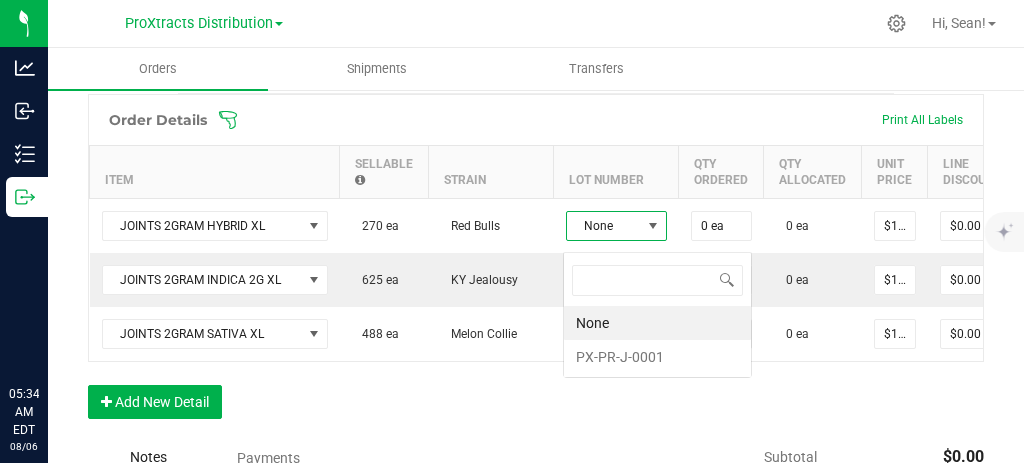 scroll, scrollTop: 99970, scrollLeft: 99899, axis: both 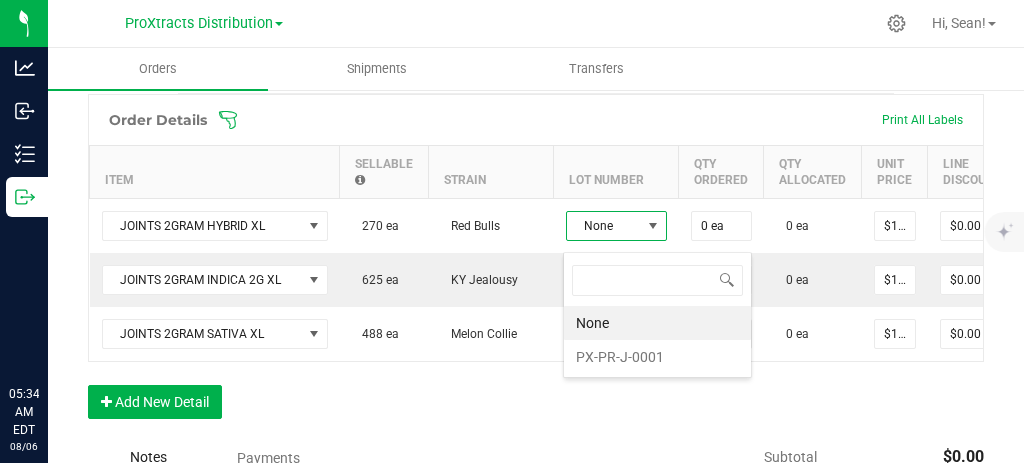 click on "PX-PR-J-0001" at bounding box center (657, 357) 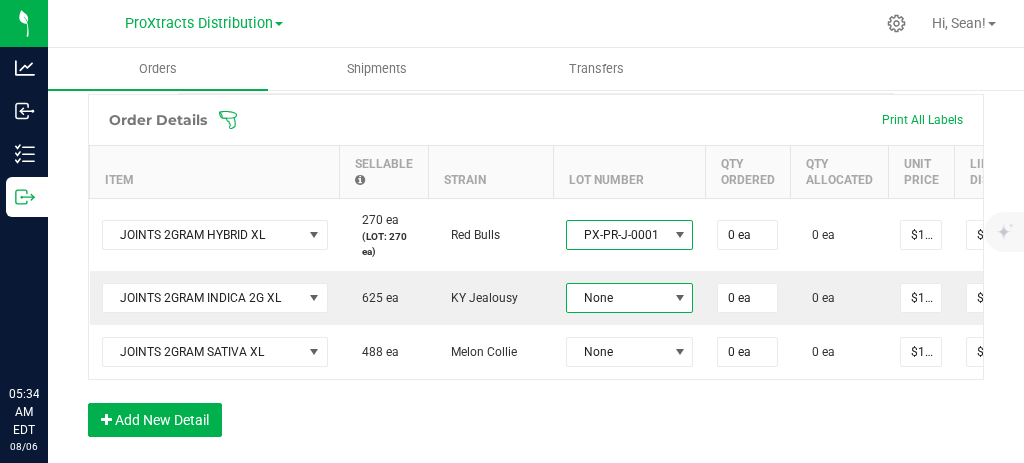 click on "None" at bounding box center [617, 298] 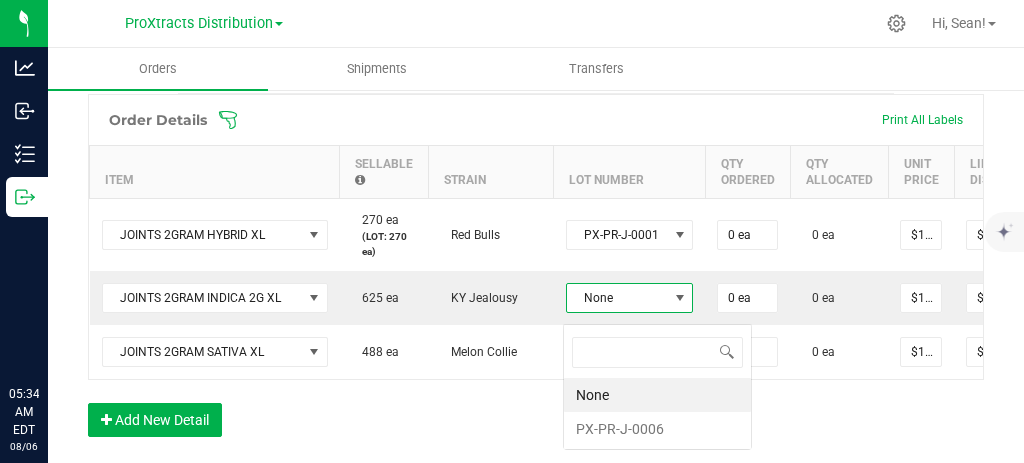 scroll, scrollTop: 99970, scrollLeft: 99875, axis: both 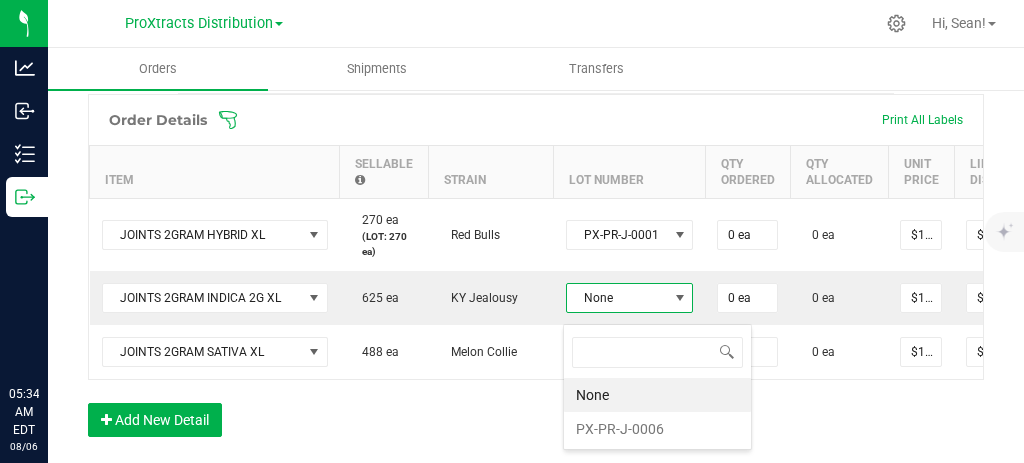 click on "PX-PR-J-0006" at bounding box center (657, 429) 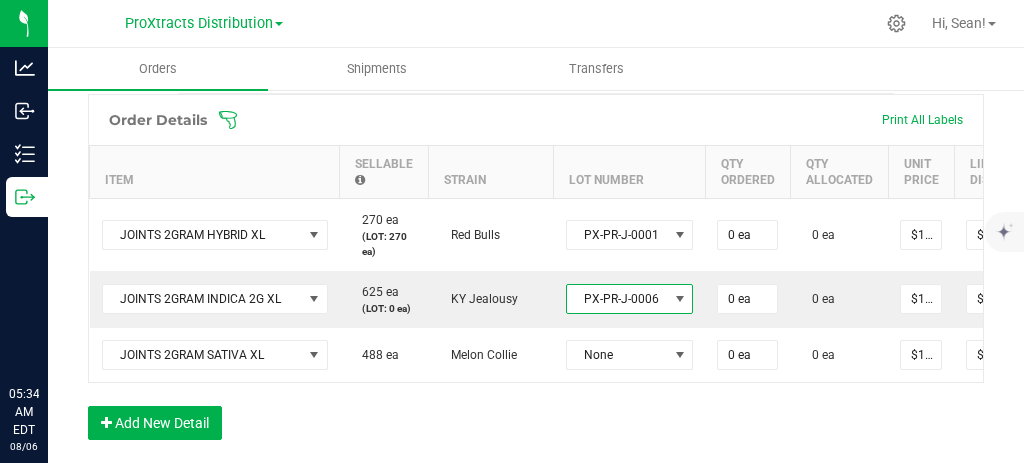 click on "Order Details Print All Labels Item Sellable Strain Lot Number Qty Ordered Qty Allocated Unit Price Line Discount Total Actions JOINTS 2GRAM HYBRID XL 270 ea (LOT: 270 ea) Red Bulls PX-PR-J-0001 0 ea 0 ea $16.00000 $0.00 $0.00 JOINTS 2GRAM INDICA 2G XL 625 ea (LOT: 0 ea) KY Jealousy PX-PR-J-0006 0 ea 0 ea $16.00000 $0.00 $0.00 JOINTS 2GRAM SATIVA XL 488 ea Melon Collie None 0 ea 0 ea $16.00000 $0.00 $0.00
Add New Detail" at bounding box center [536, 277] 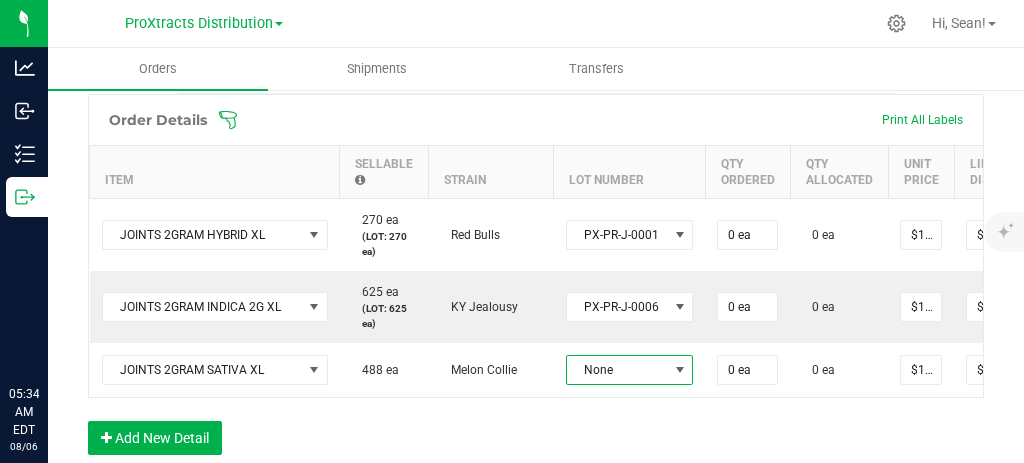 click on "None" at bounding box center [617, 370] 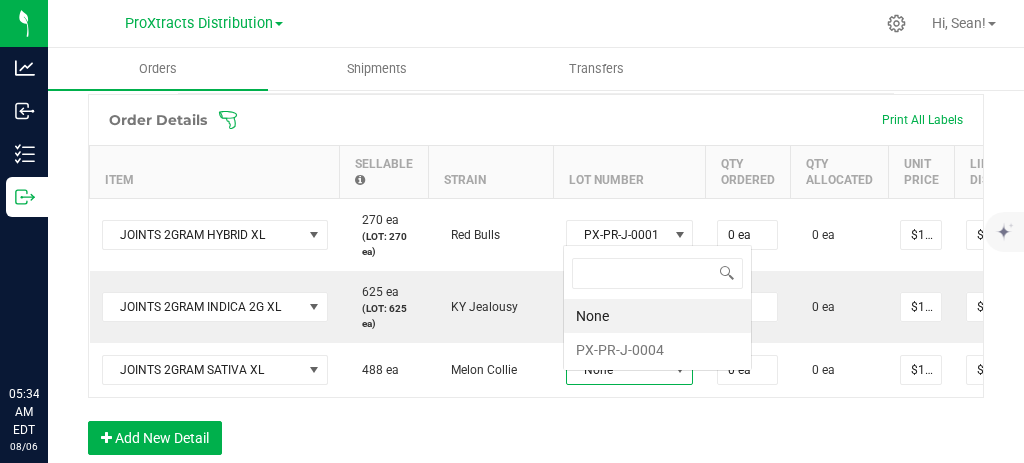 scroll, scrollTop: 0, scrollLeft: 0, axis: both 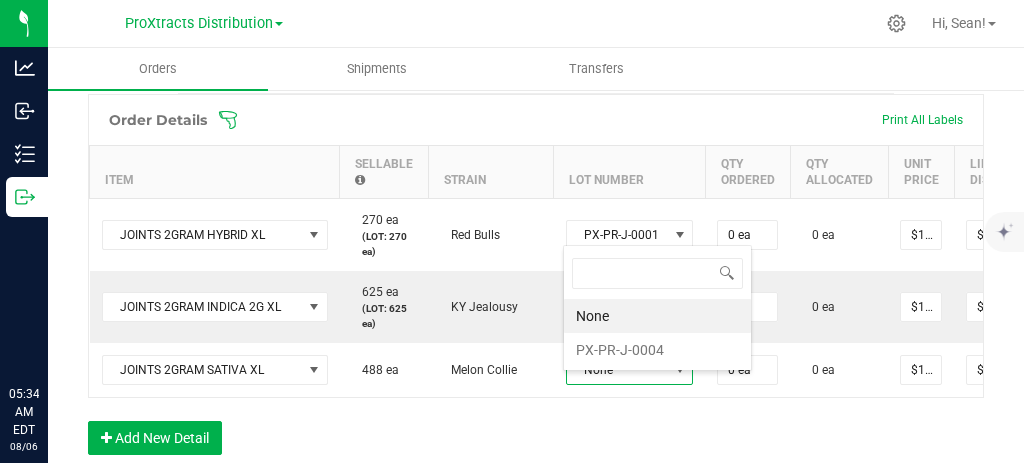 click on "PX-PR-J-0004" at bounding box center [657, 350] 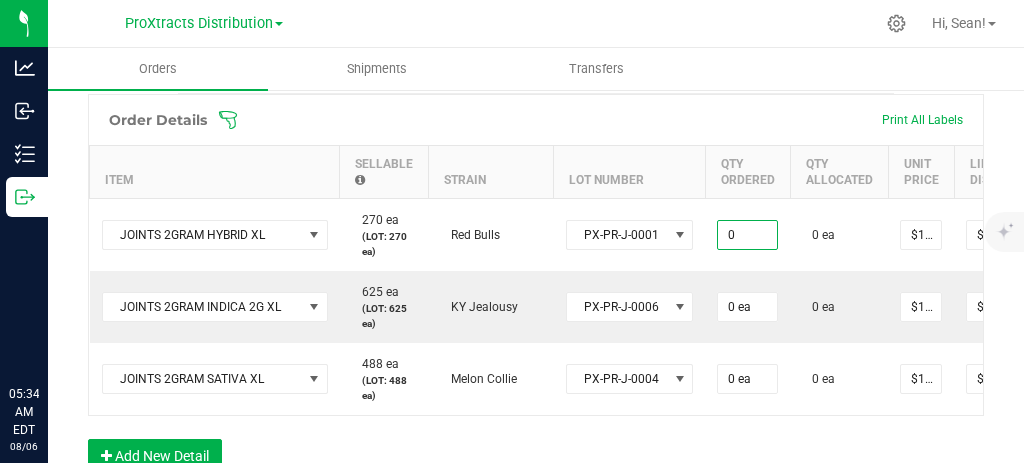 click on "0" at bounding box center (747, 235) 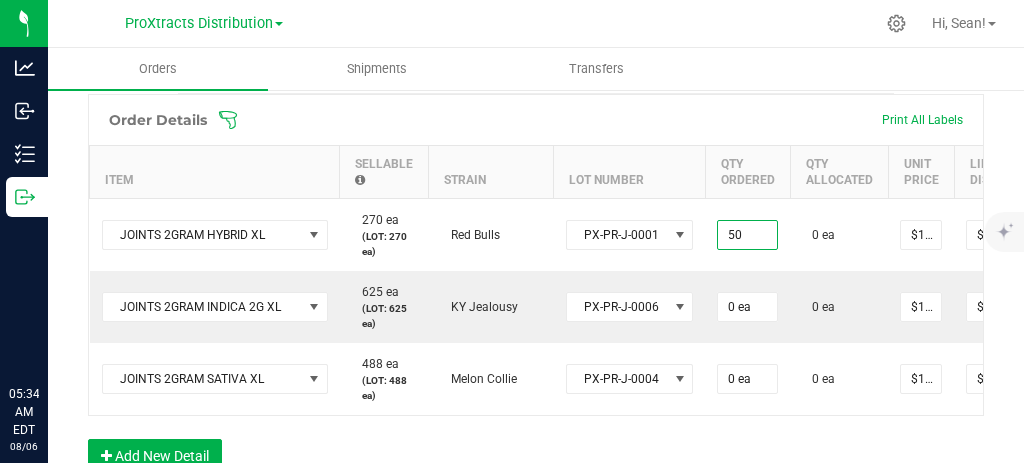 type on "50 ea" 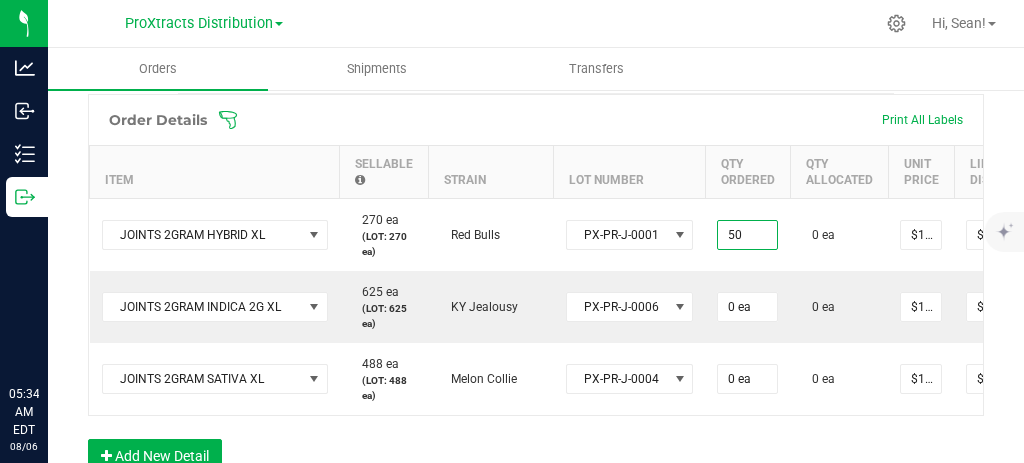 type on "$800.00" 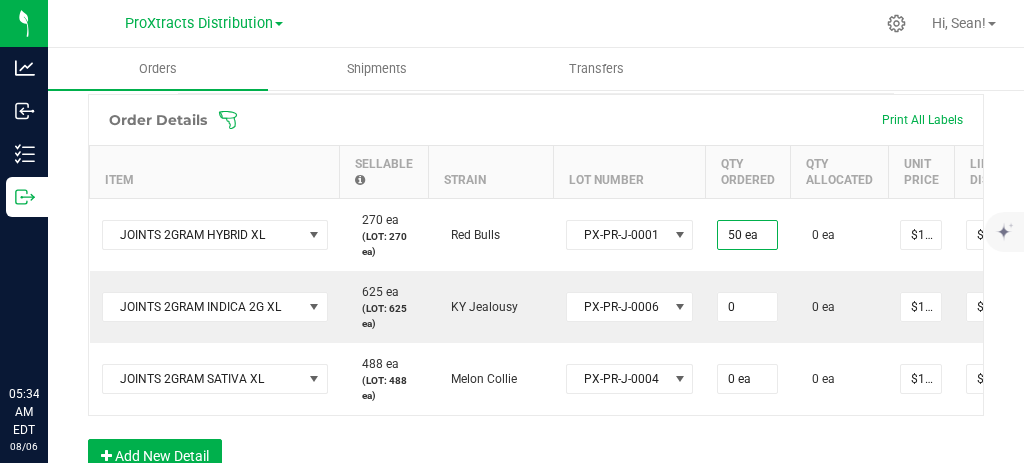 click on "0" at bounding box center (747, 307) 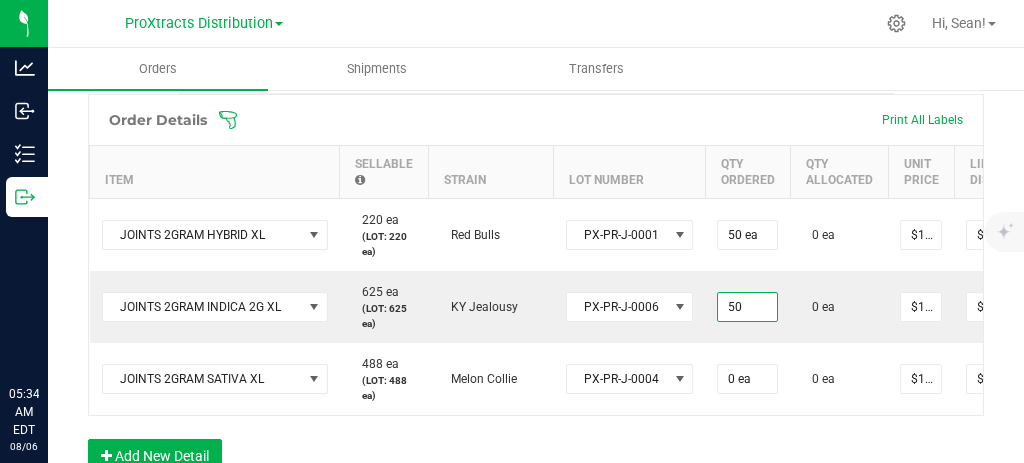 type on "50 ea" 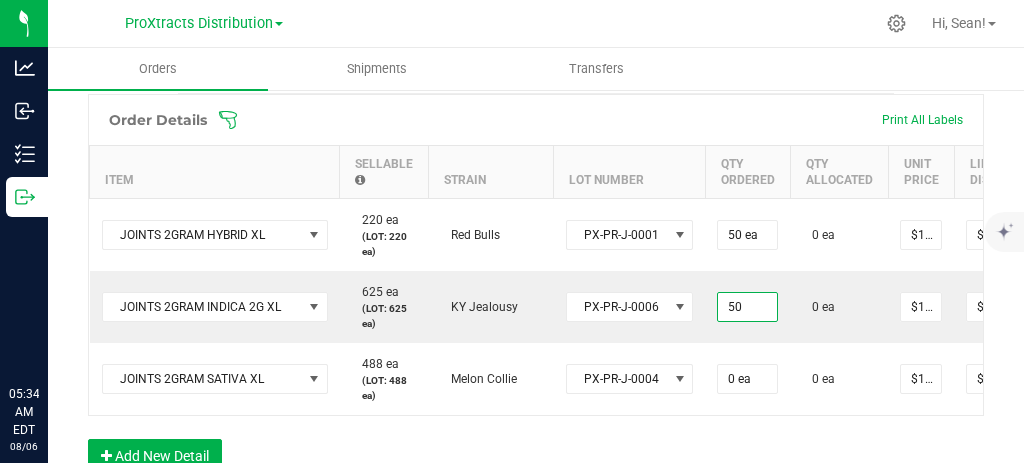 type on "$800.00" 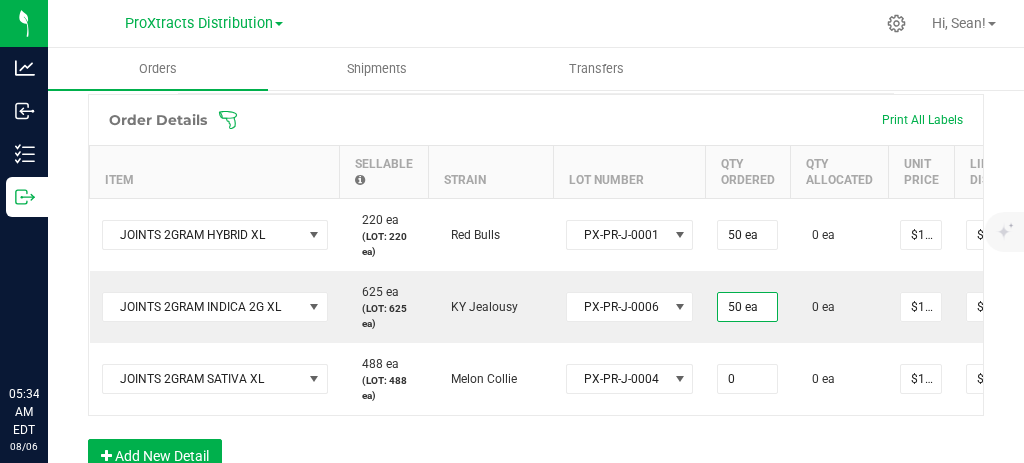click on "0" at bounding box center (747, 379) 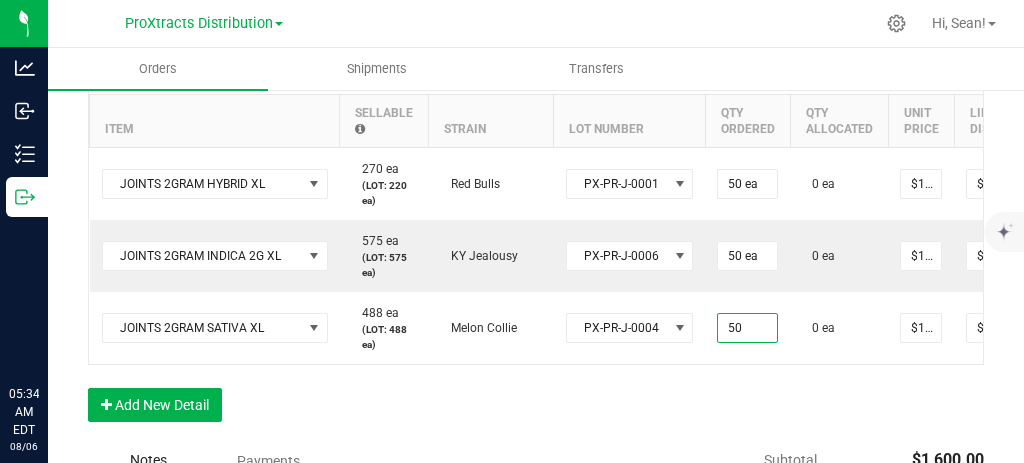 scroll, scrollTop: 610, scrollLeft: 0, axis: vertical 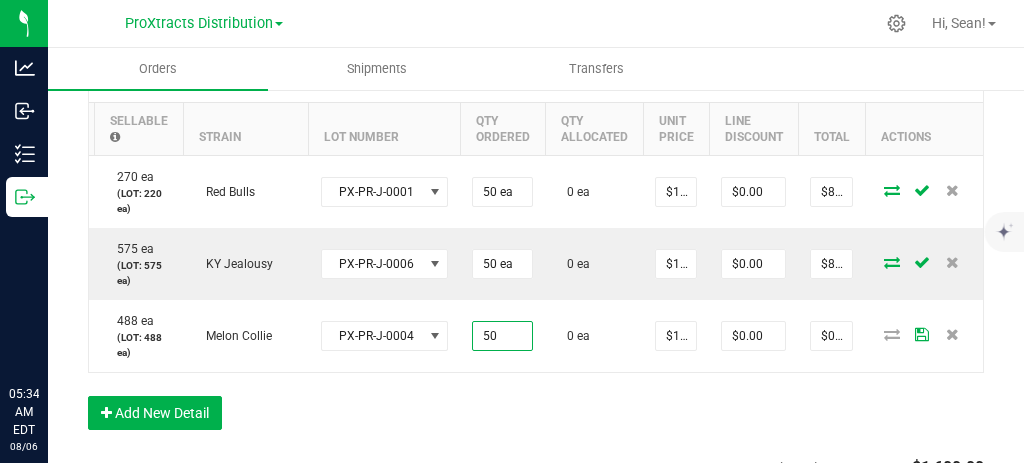 click at bounding box center [892, 190] 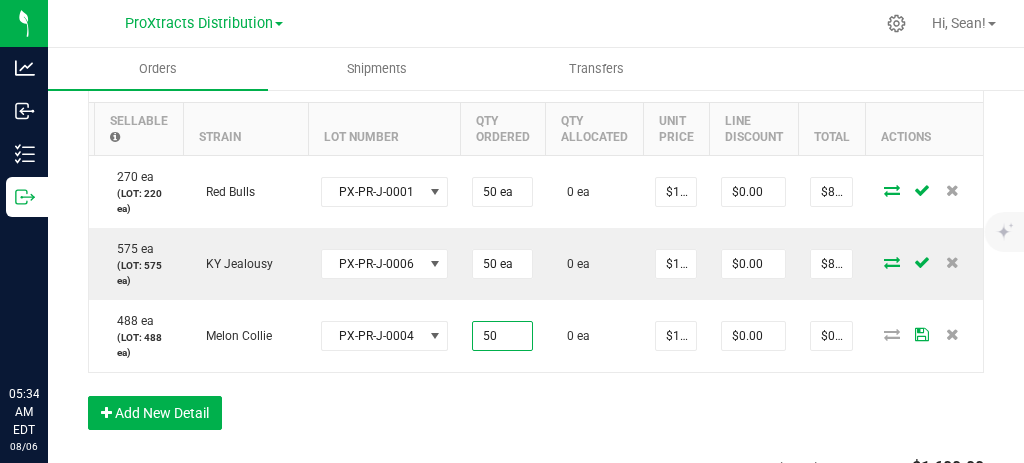 type on "50 ea" 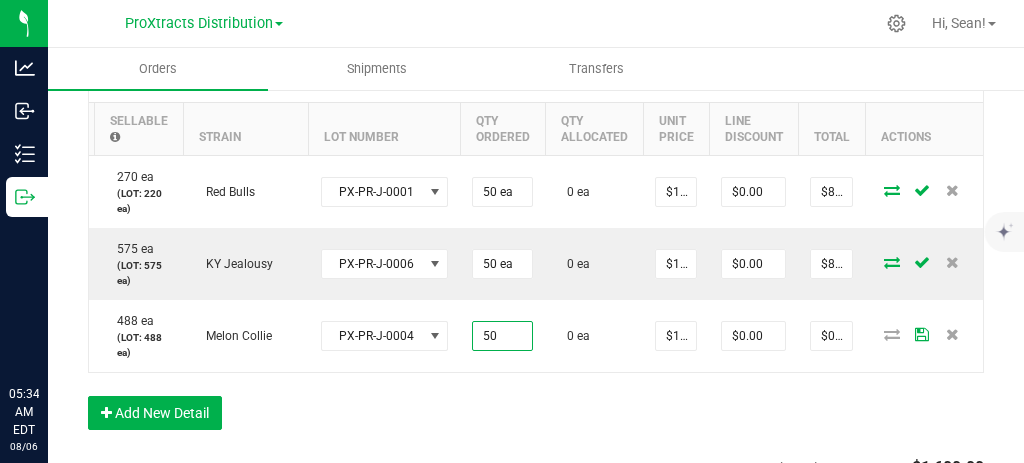 type on "$800.00" 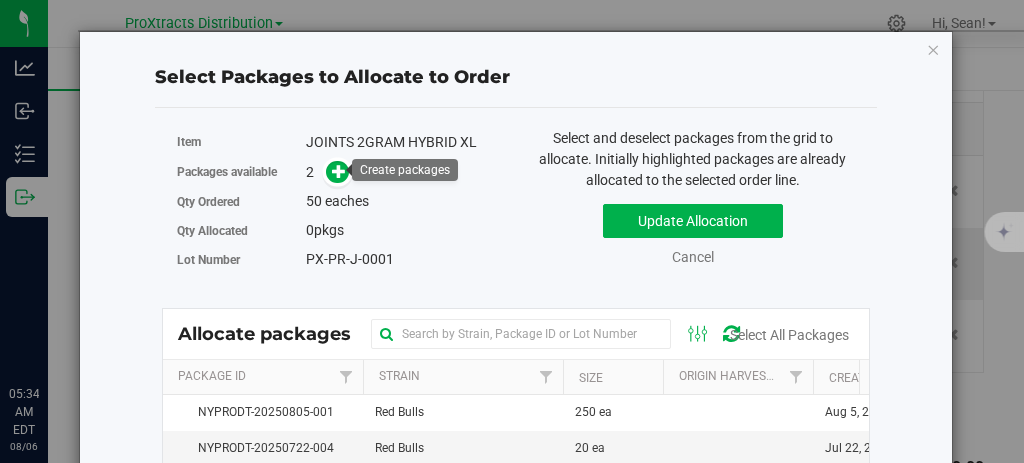 click at bounding box center (339, 171) 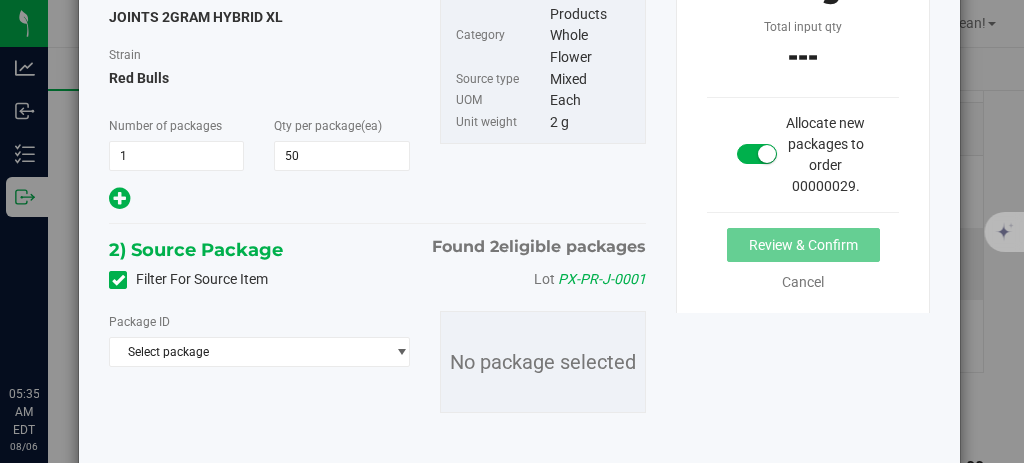 scroll, scrollTop: 222, scrollLeft: 0, axis: vertical 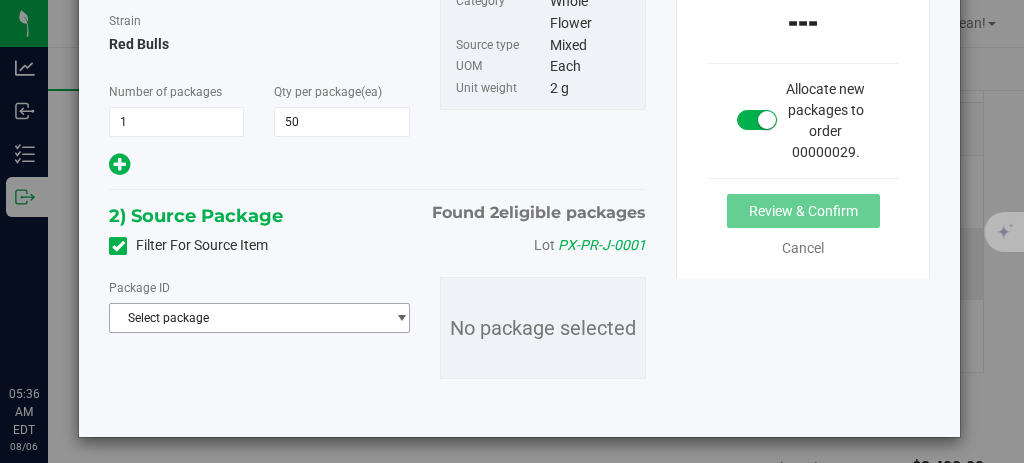 click at bounding box center (401, 318) 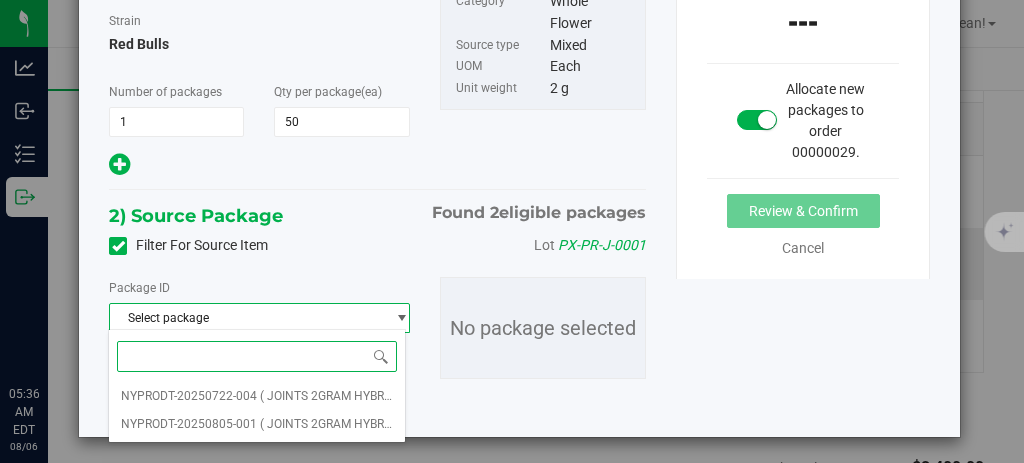 click on "NYPRODT-20250805-001
(
JOINTS 2GRAM HYBRID XL
)" at bounding box center (257, 424) 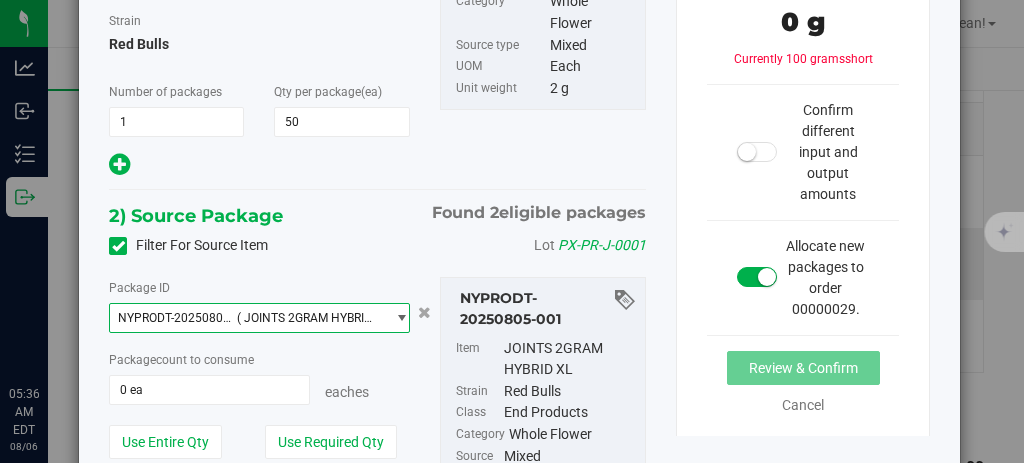 click on "0 ea" at bounding box center [209, 390] 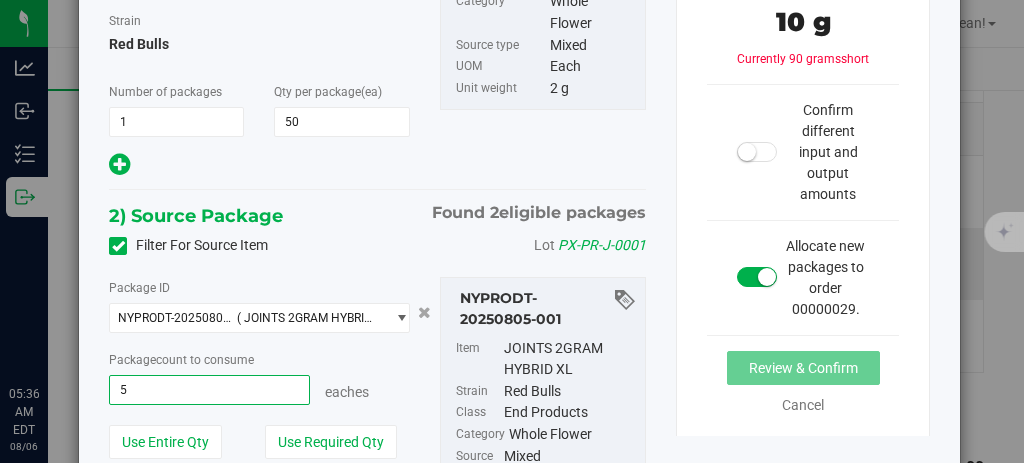 type on "50" 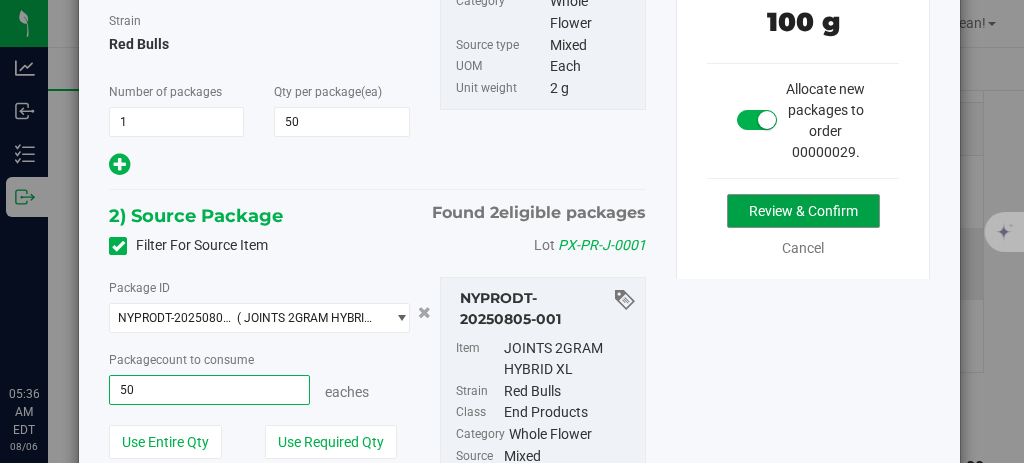 type on "50 ea" 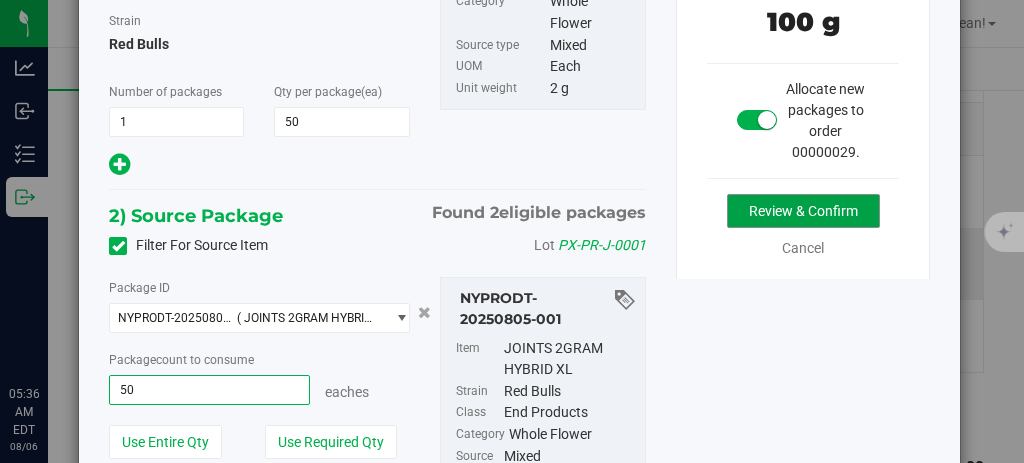 click on "Review & Confirm" at bounding box center (803, 211) 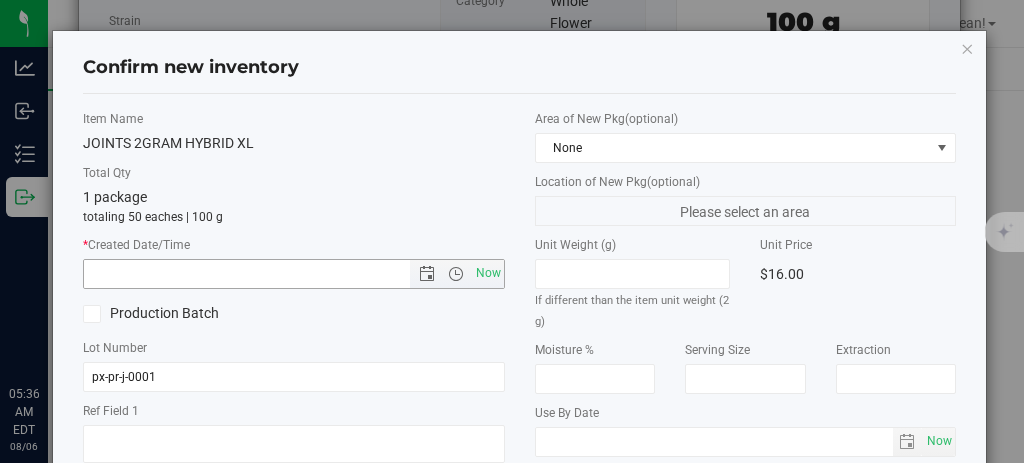 click on "Now" at bounding box center (488, 273) 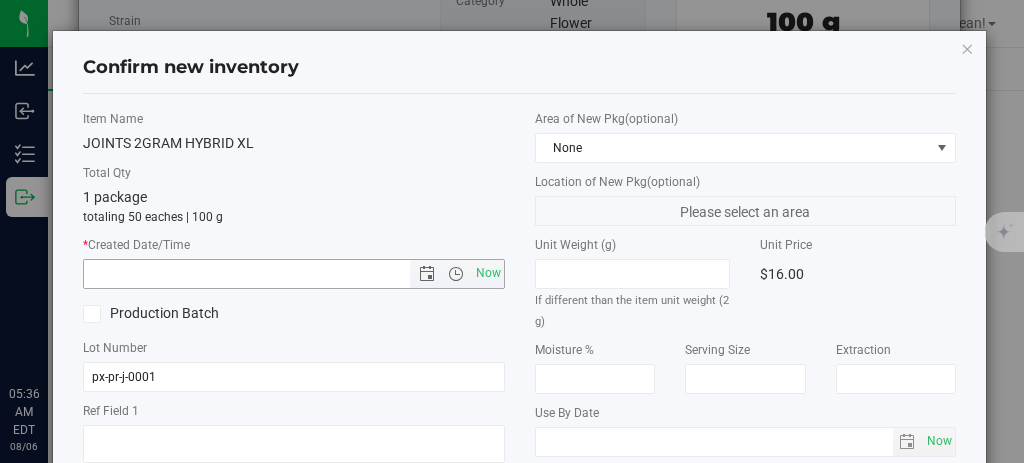 type on "08/06/2025 5:36 AM" 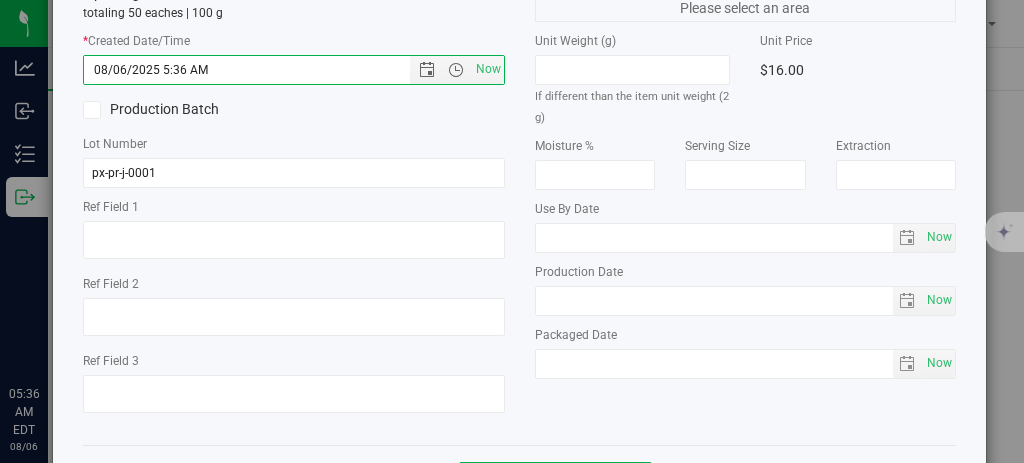 scroll, scrollTop: 279, scrollLeft: 0, axis: vertical 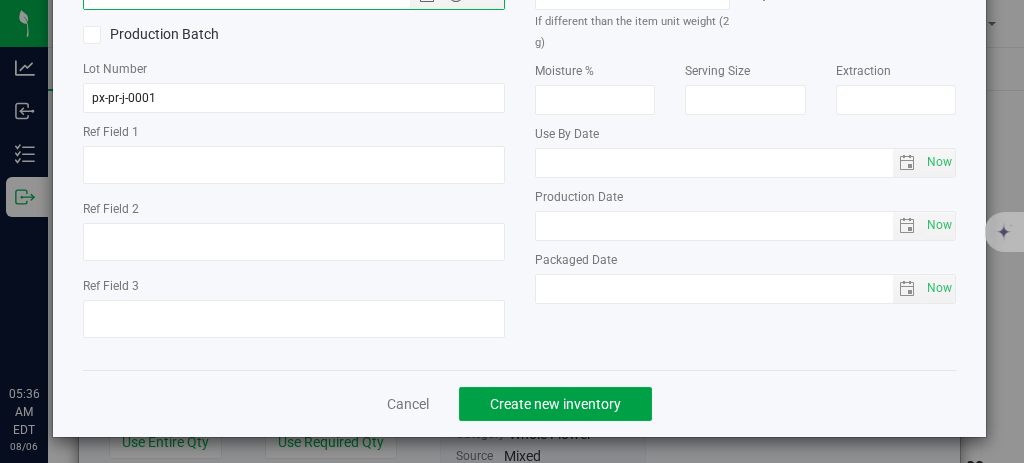 click on "Create new inventory" 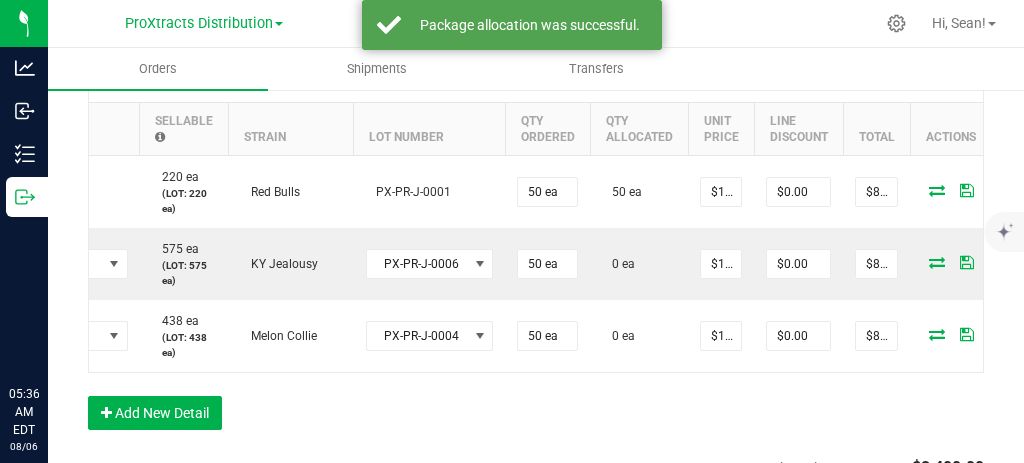 scroll, scrollTop: 0, scrollLeft: 245, axis: horizontal 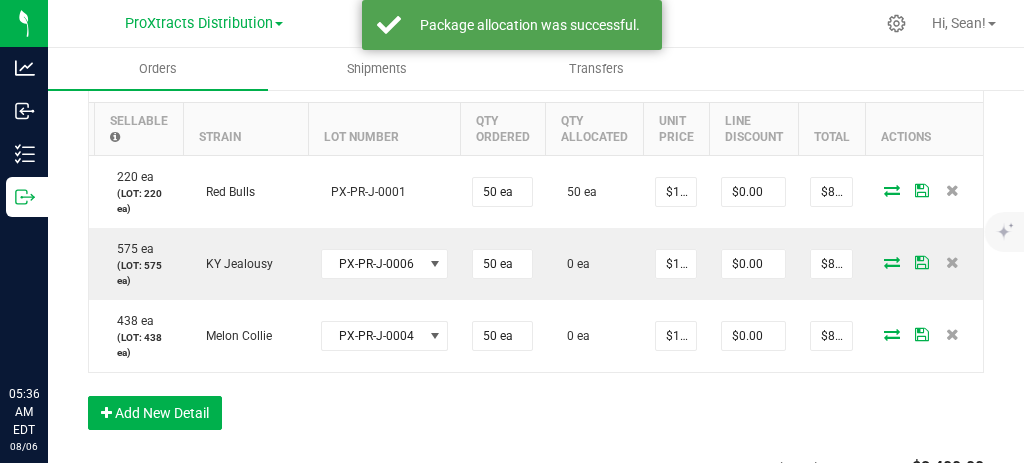 click at bounding box center [892, 262] 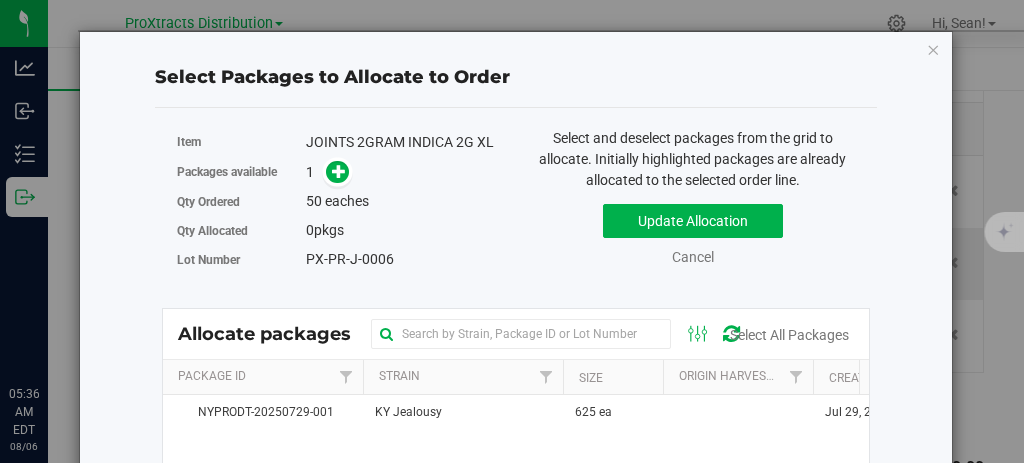 click at bounding box center (339, 171) 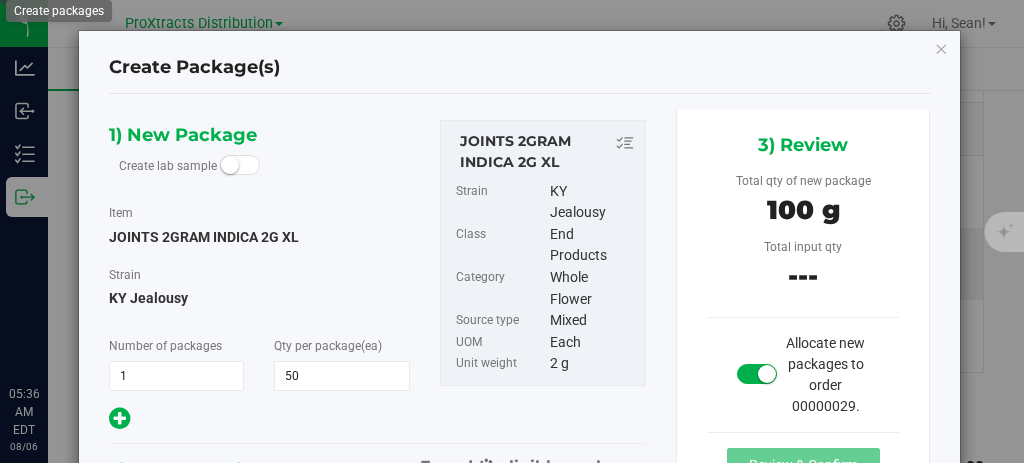 type on "50" 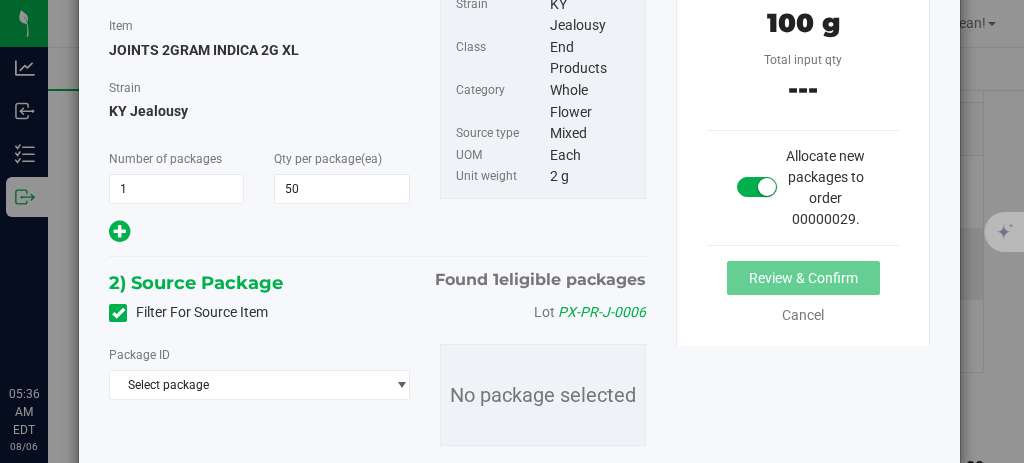 scroll, scrollTop: 210, scrollLeft: 0, axis: vertical 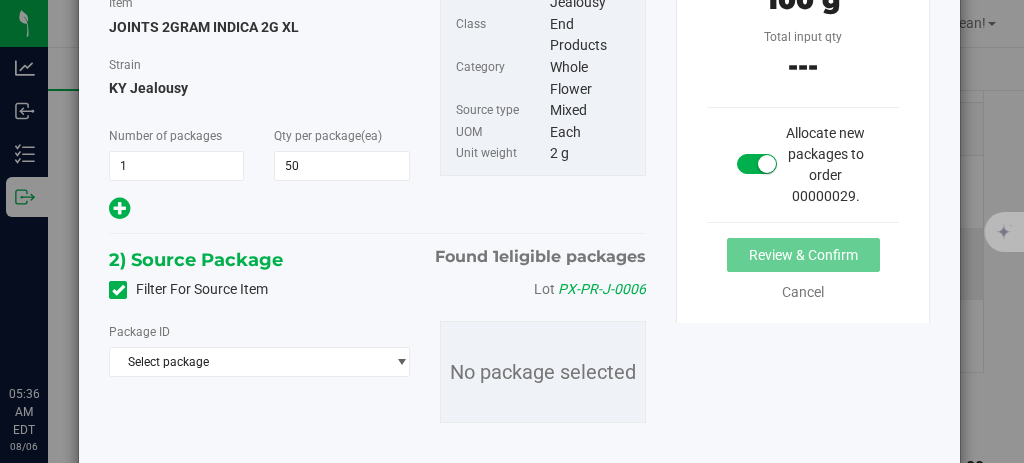 click on "Select package" at bounding box center [247, 362] 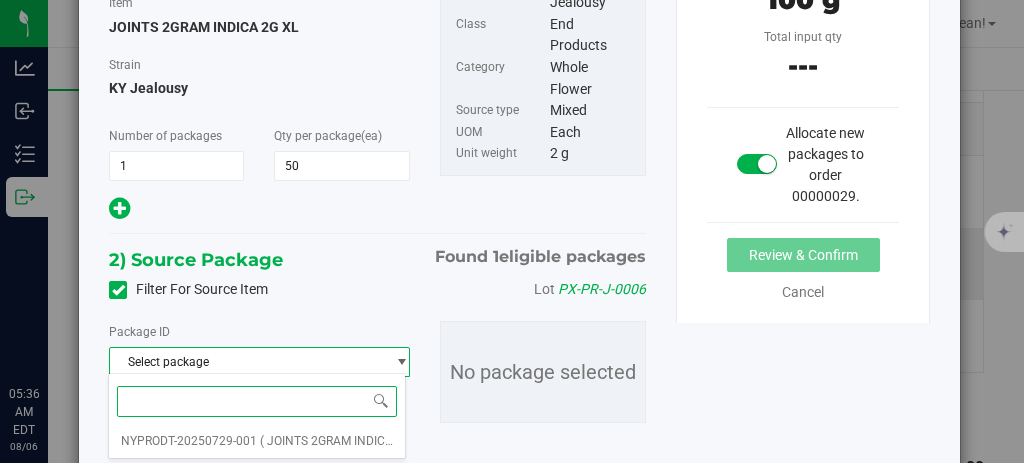click on "(
JOINTS 2GRAM INDICA 2G XL
)" at bounding box center [347, 441] 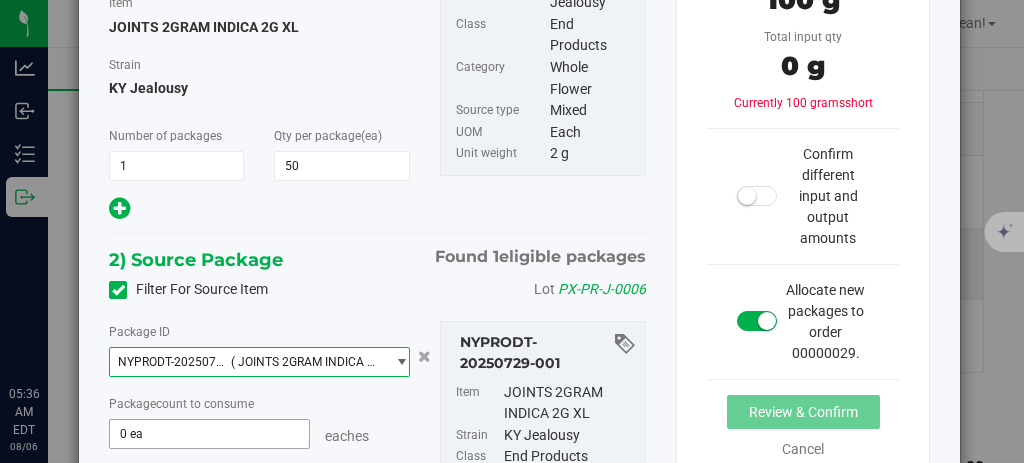 type 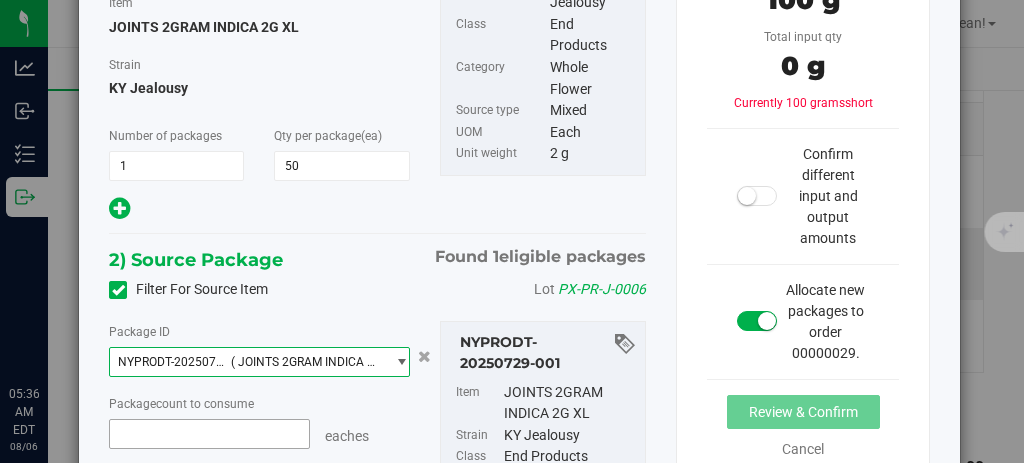 click at bounding box center [209, 434] 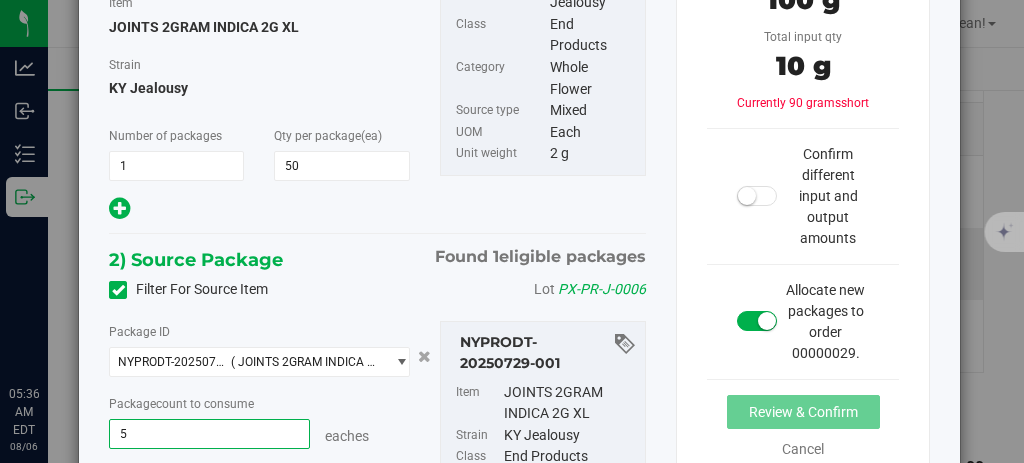 type on "50" 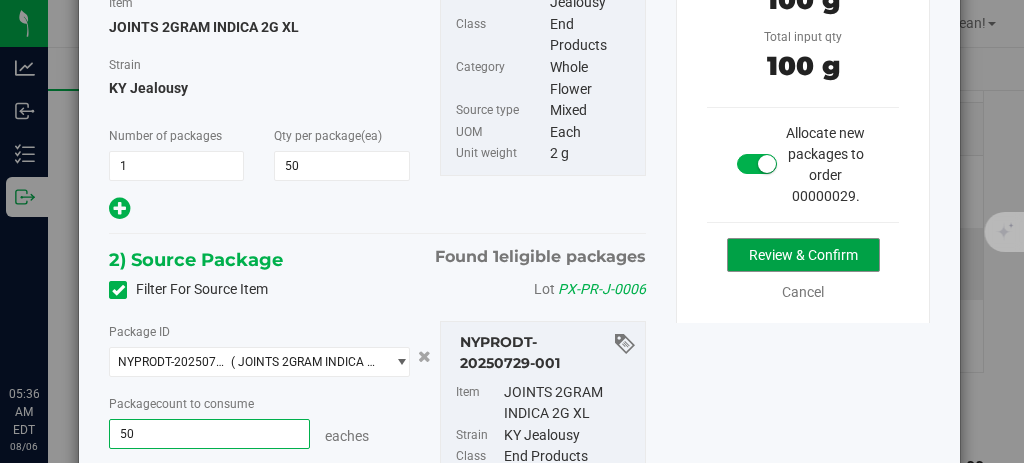 type on "50 ea" 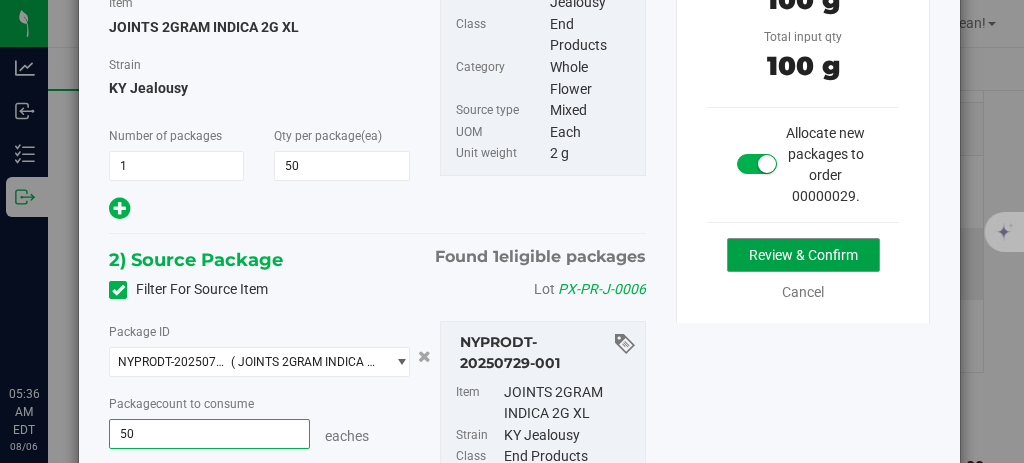 click on "Review & Confirm" at bounding box center (803, 255) 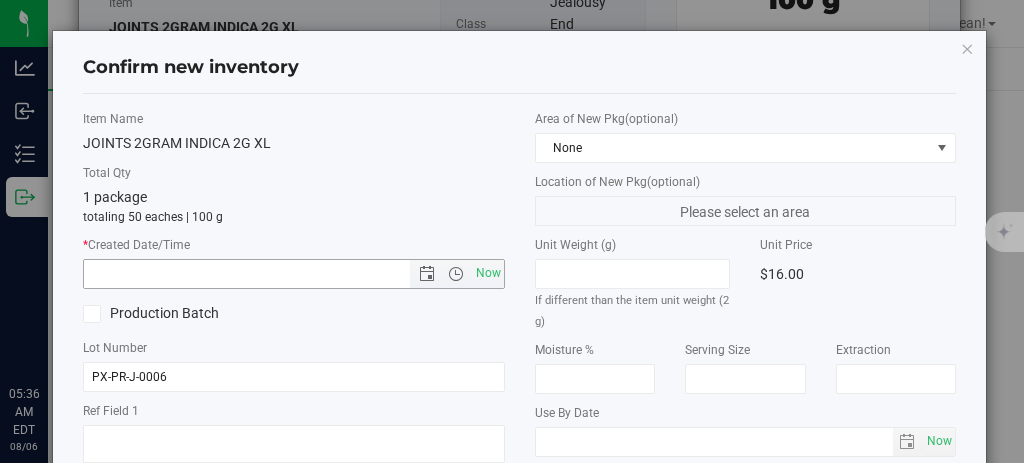 click on "Now" at bounding box center (488, 273) 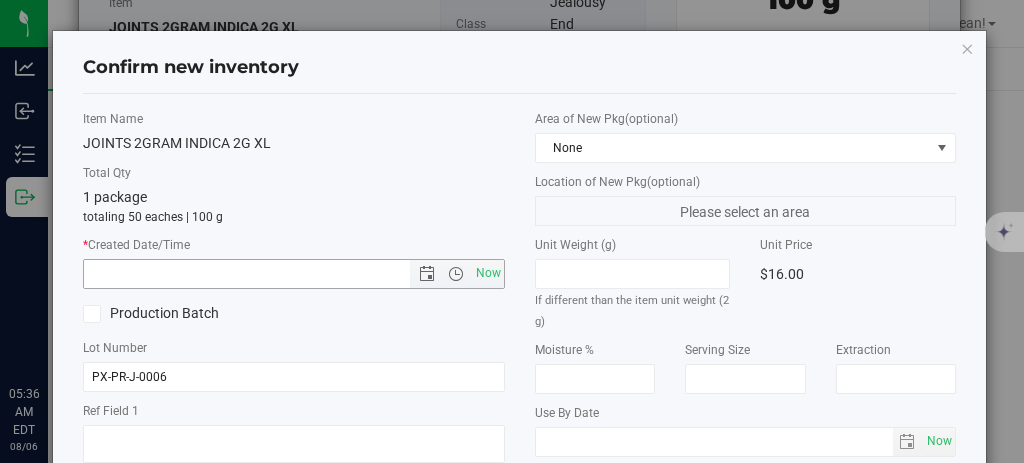 type on "08/06/2025 5:36 AM" 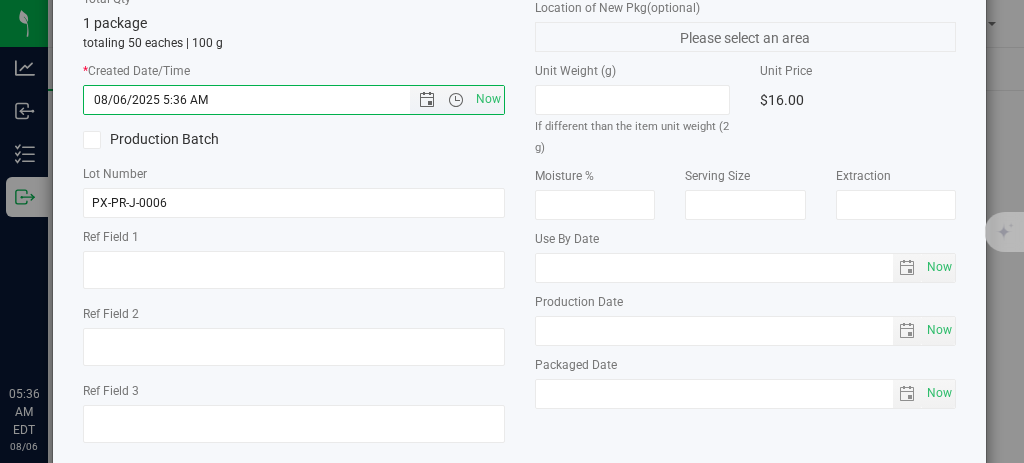scroll, scrollTop: 279, scrollLeft: 0, axis: vertical 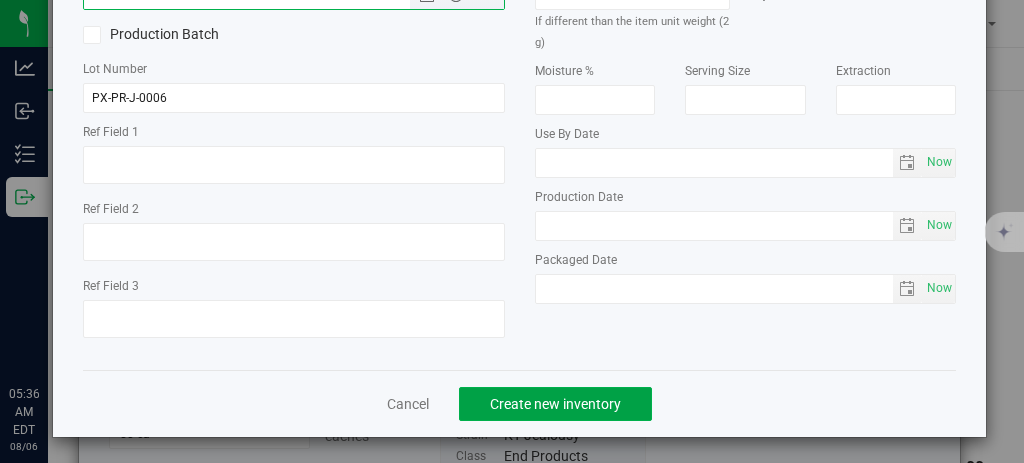 click on "Create new inventory" 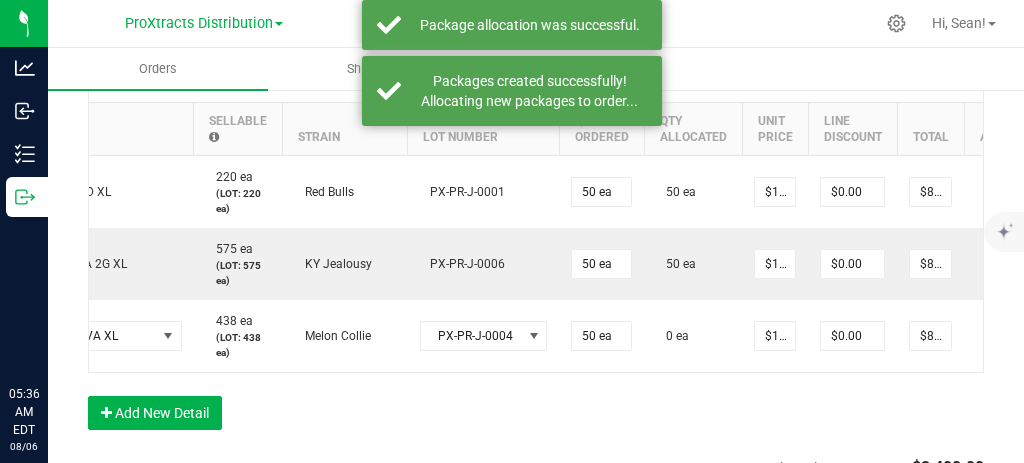 scroll, scrollTop: 0, scrollLeft: 245, axis: horizontal 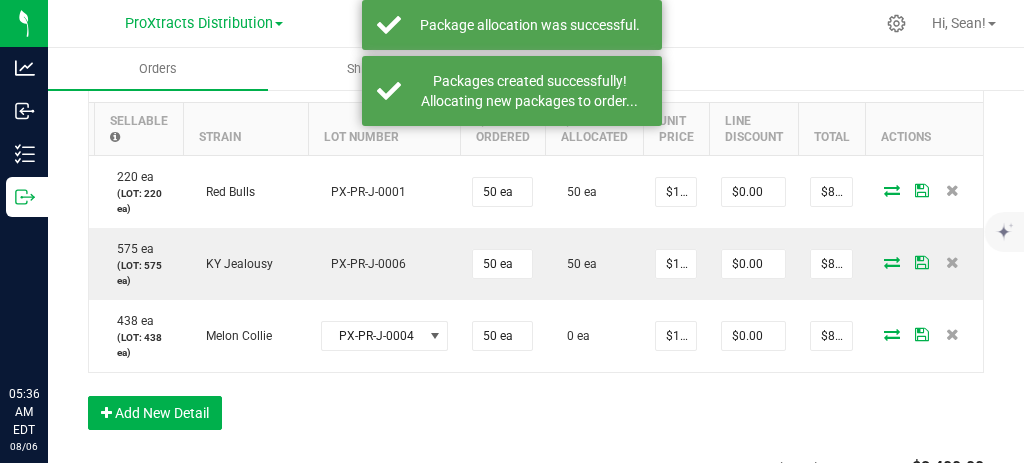 click at bounding box center (892, 334) 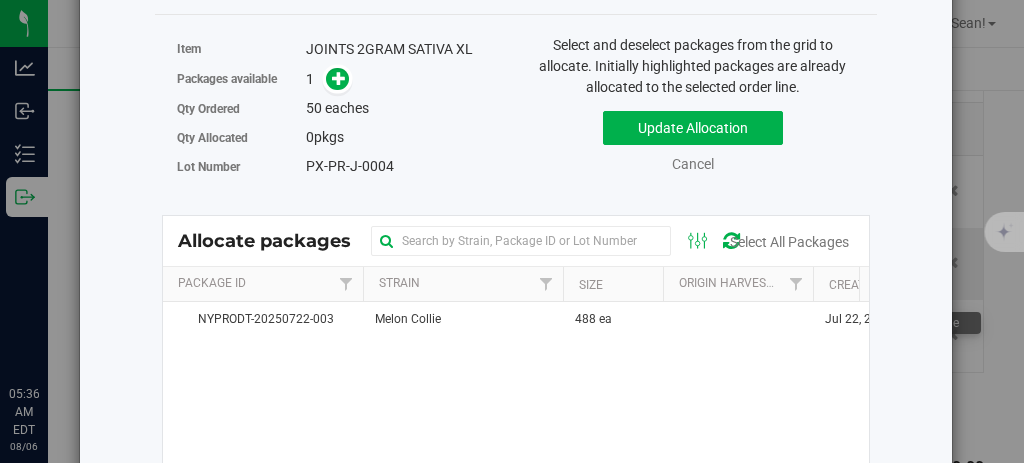 scroll, scrollTop: 76, scrollLeft: 0, axis: vertical 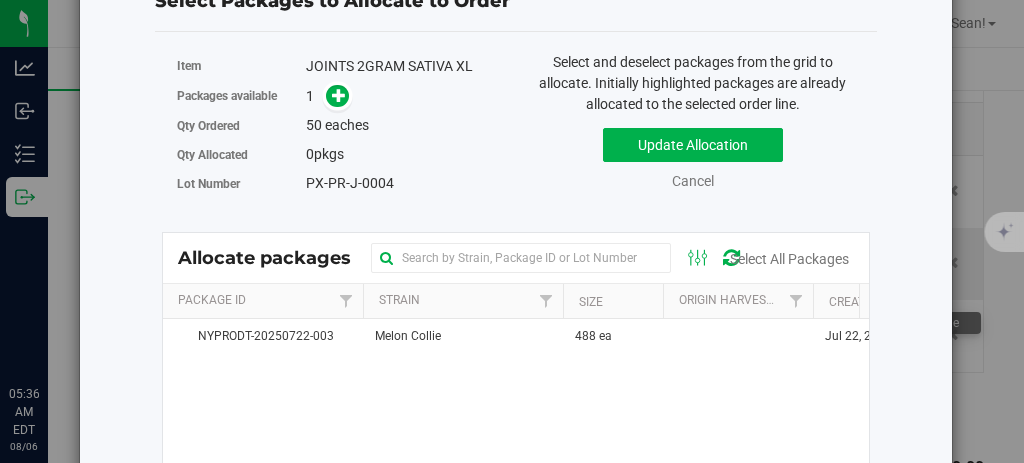 click at bounding box center [339, 94] 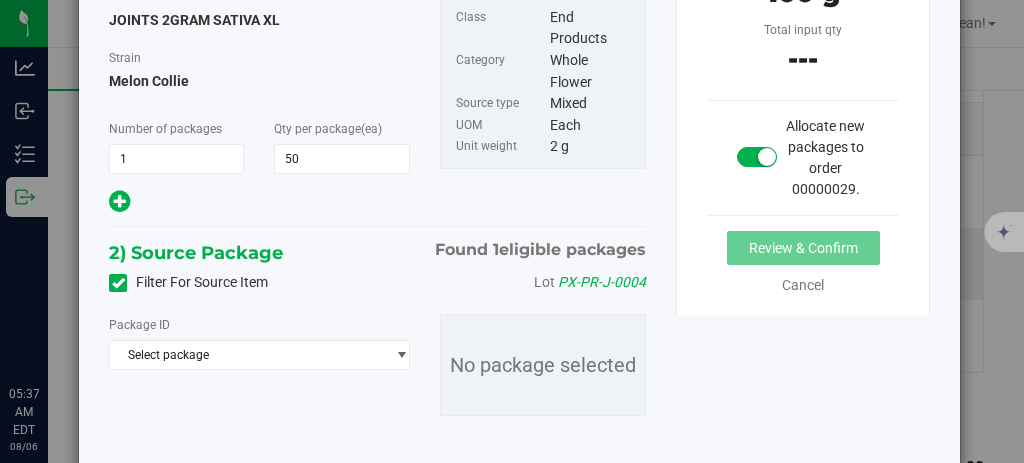 scroll, scrollTop: 222, scrollLeft: 0, axis: vertical 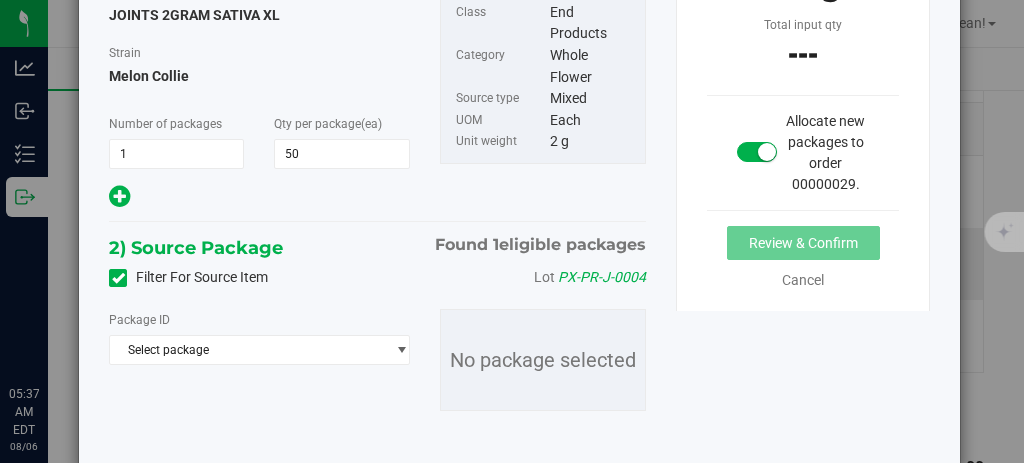 click on "Select package" at bounding box center [247, 350] 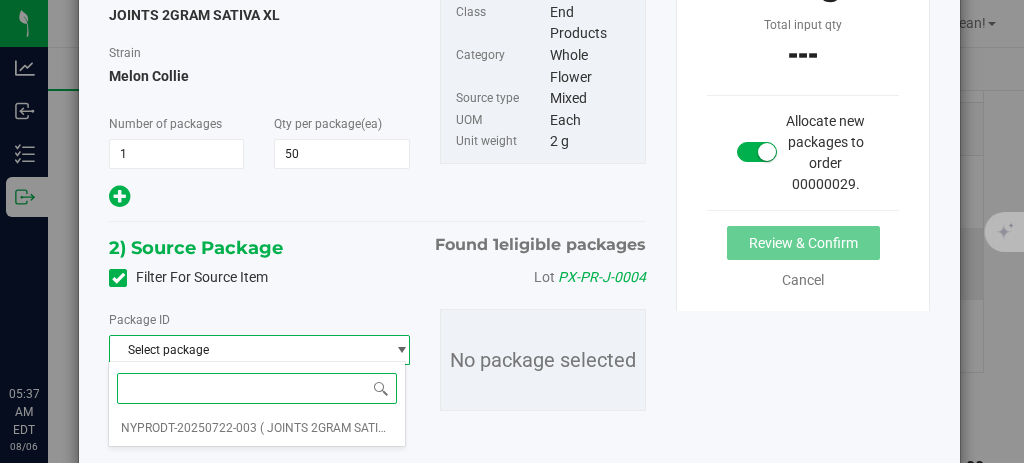 click on "(
JOINTS 2GRAM SATIVA XL
)" at bounding box center (339, 428) 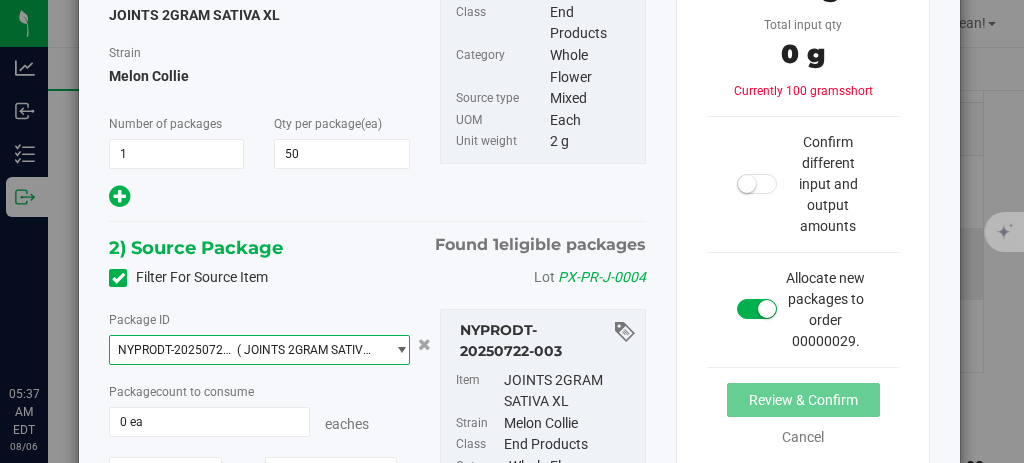 click on "0 ea" at bounding box center [209, 422] 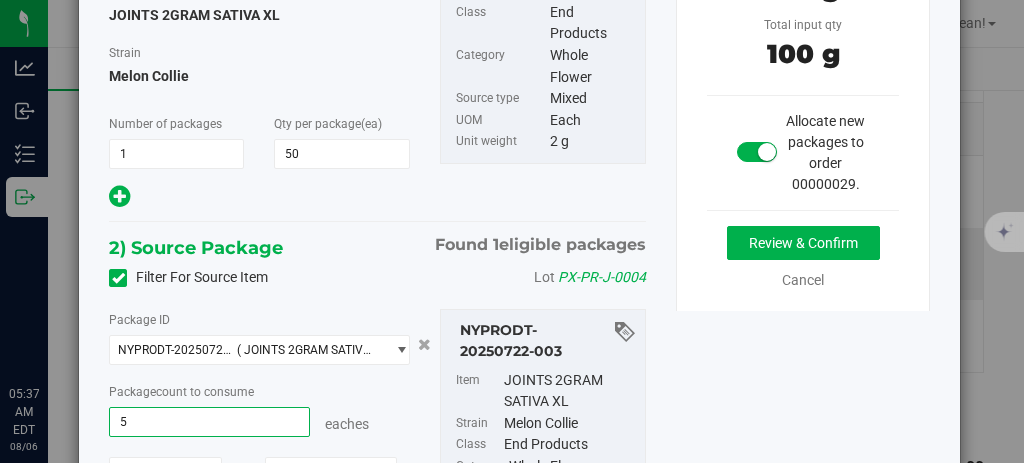 type on "50" 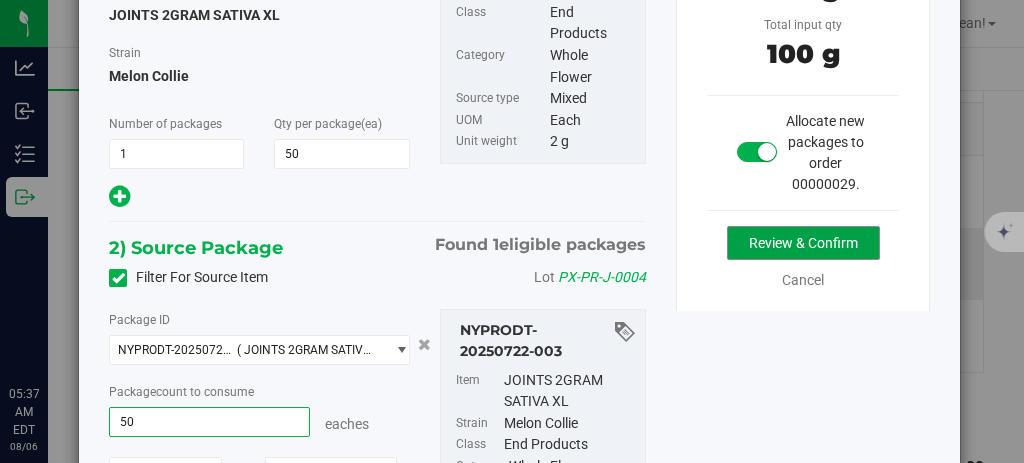 type on "50 ea" 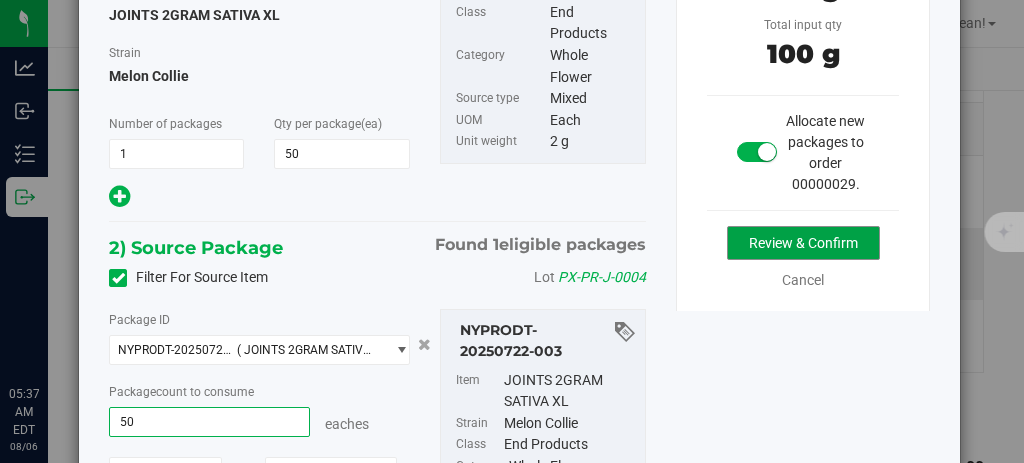 click on "Review & Confirm" at bounding box center (803, 243) 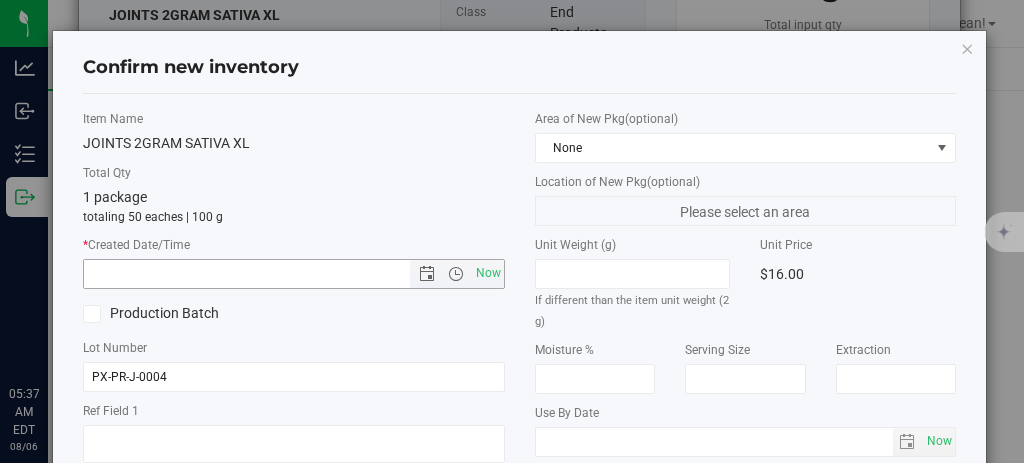 click on "Now" at bounding box center [488, 273] 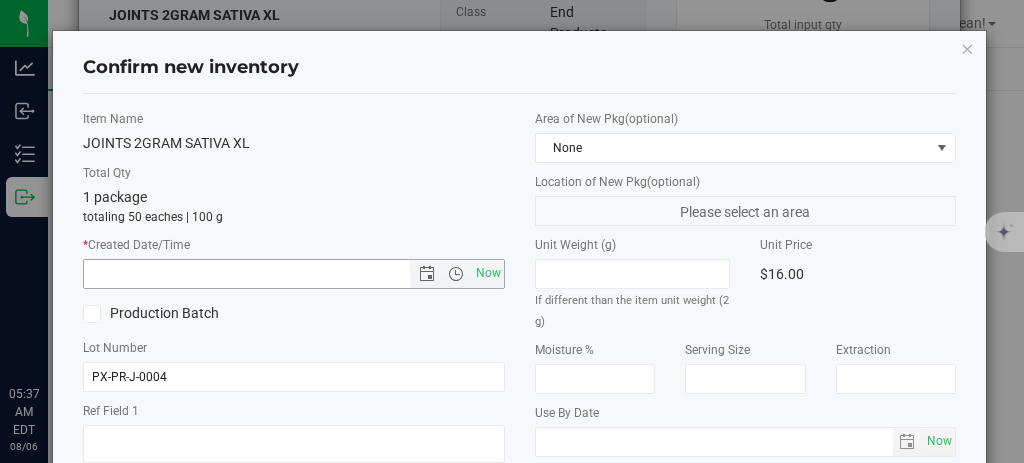 type on "08/06/2025 5:37 AM" 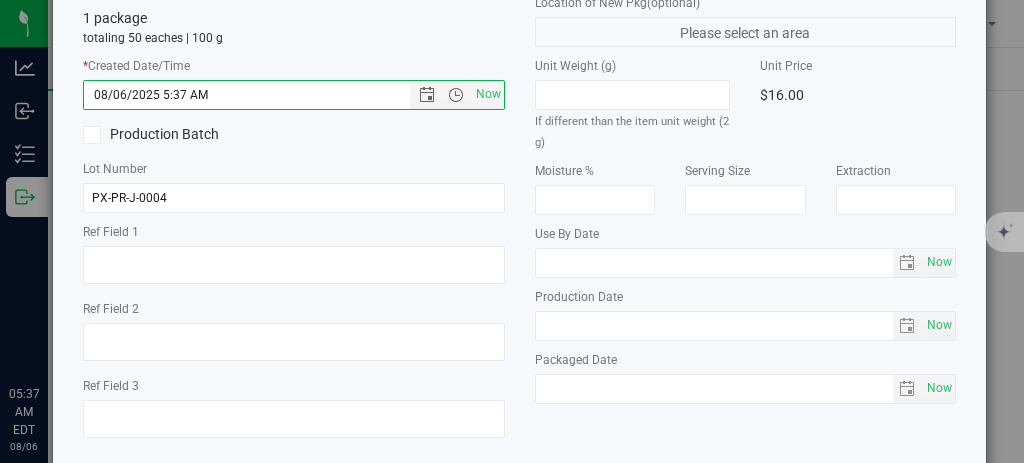 scroll, scrollTop: 279, scrollLeft: 0, axis: vertical 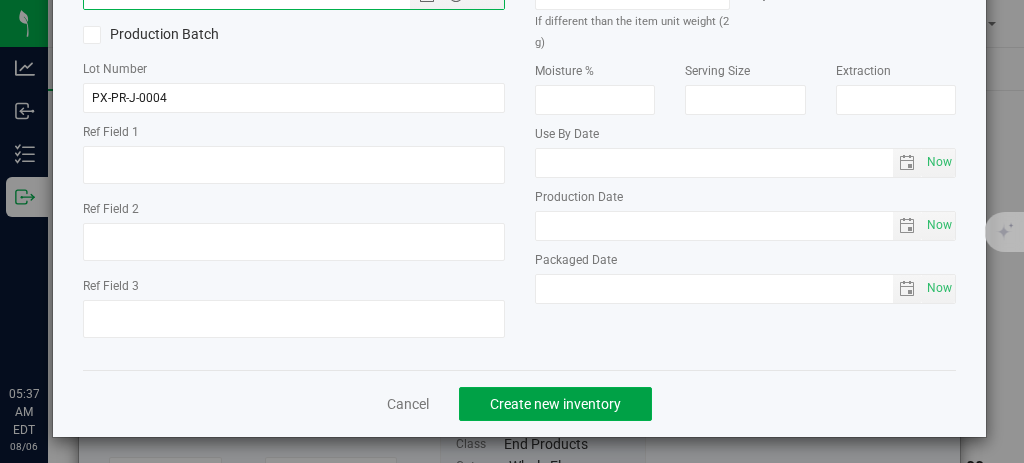click on "Create new inventory" 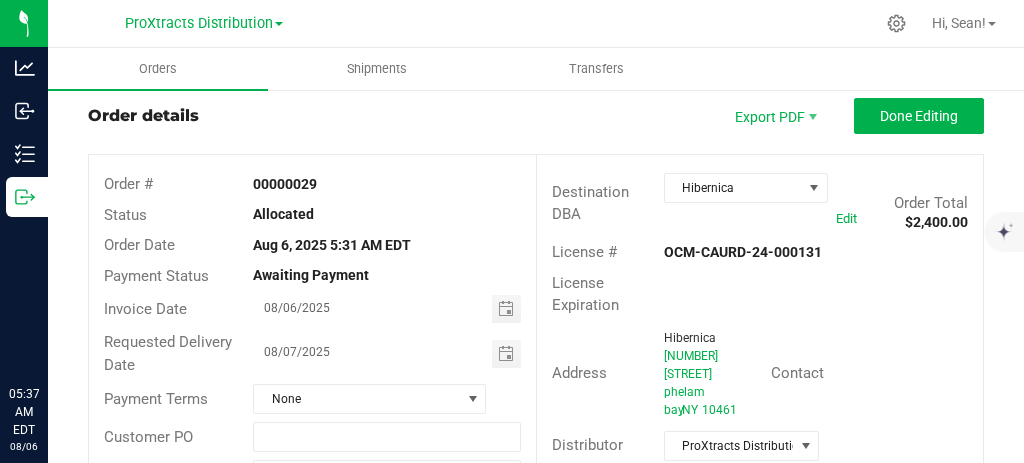 scroll, scrollTop: 0, scrollLeft: 0, axis: both 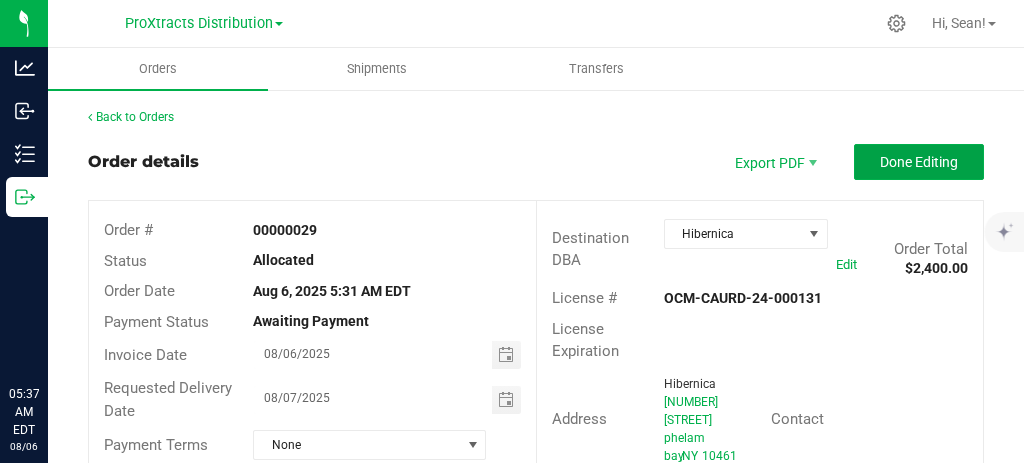 click on "Done Editing" at bounding box center (919, 162) 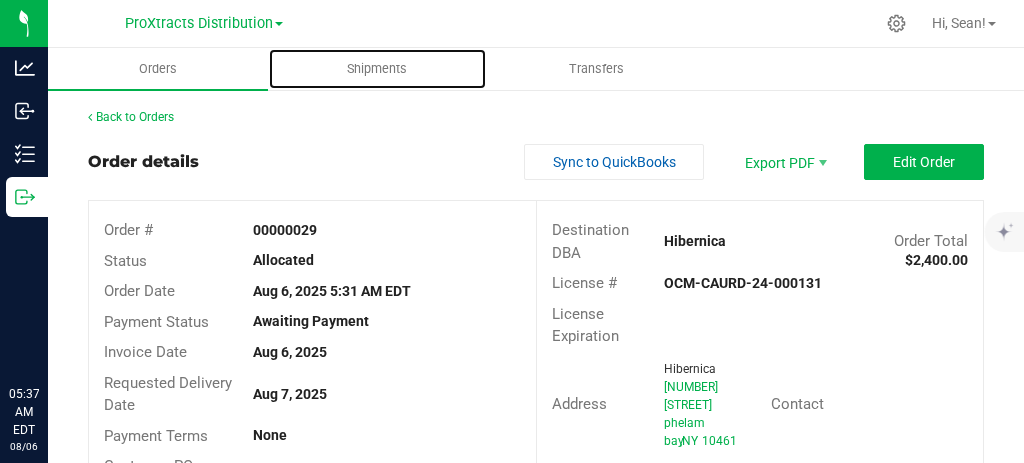 click on "Shipments" at bounding box center [377, 69] 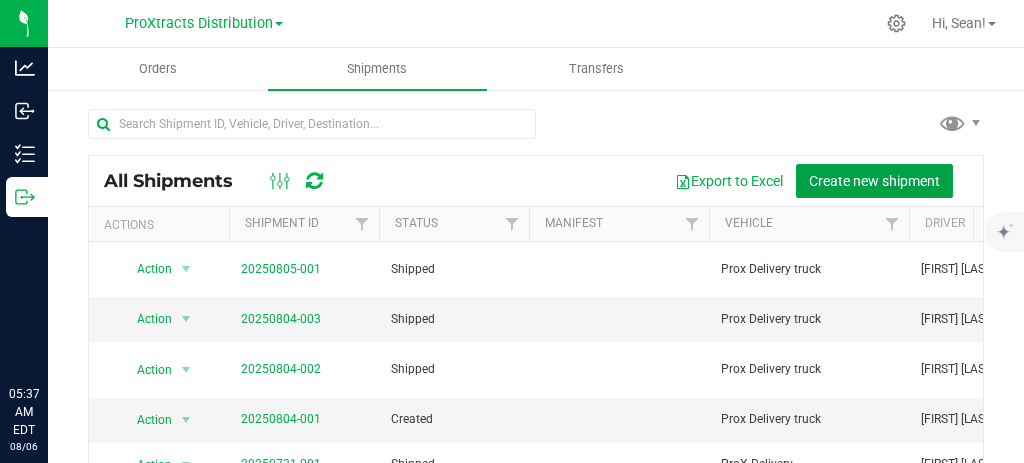 click on "Create new shipment" at bounding box center [874, 181] 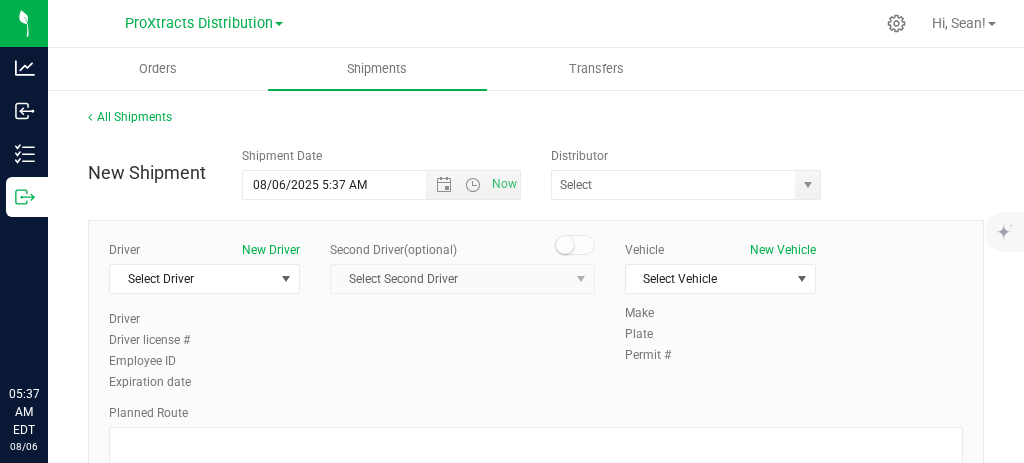 click on "Select Driver" at bounding box center [192, 279] 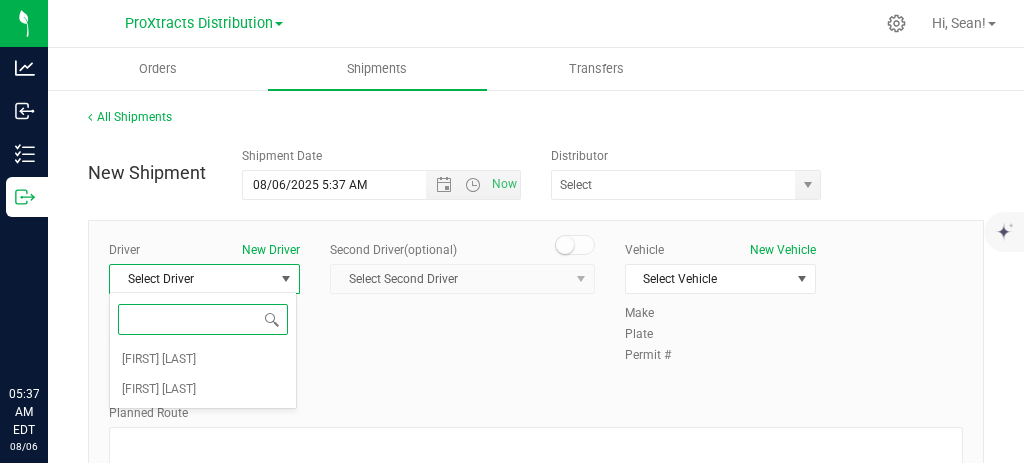 click on "[FIRST] [LAST]" at bounding box center [203, 390] 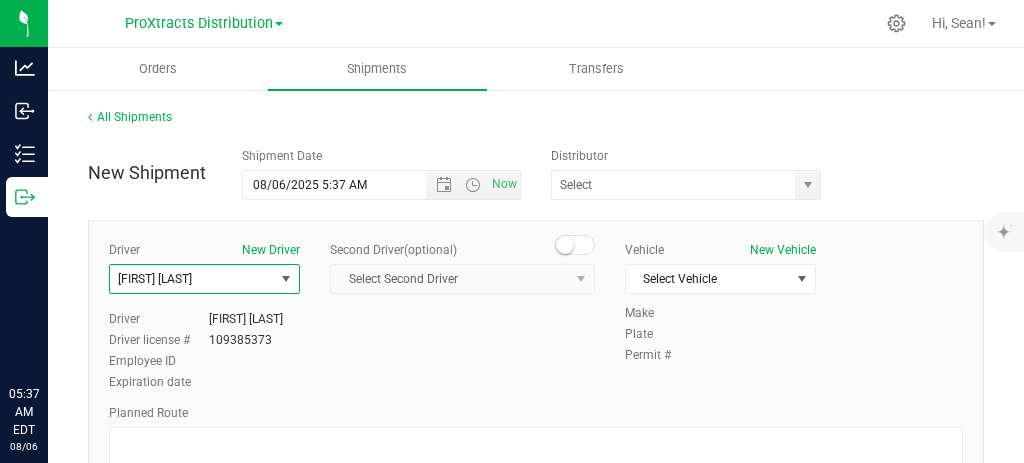 click on "Select Vehicle" at bounding box center [708, 279] 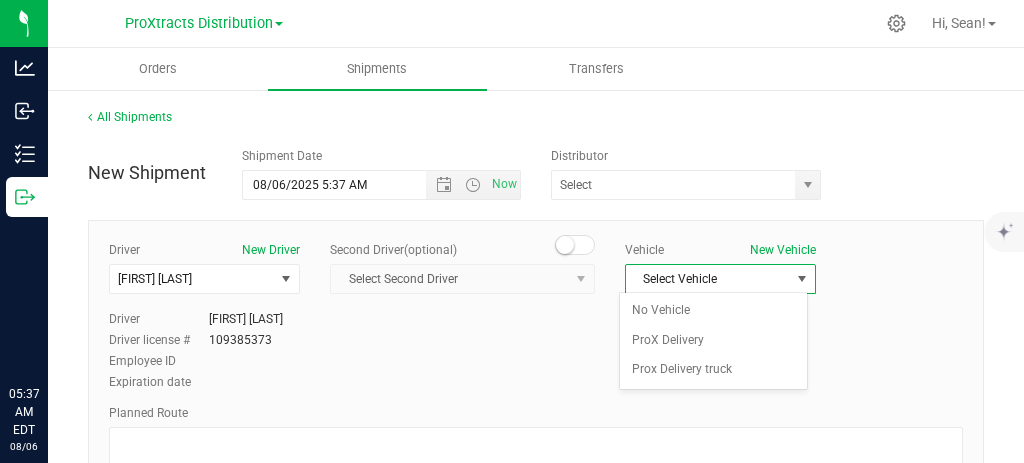 click on "ProX Delivery" at bounding box center (713, 341) 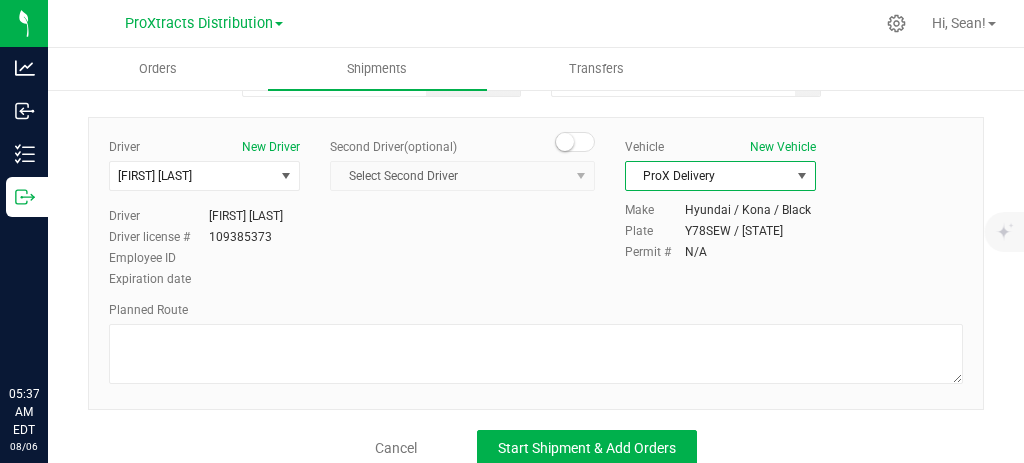 scroll, scrollTop: 123, scrollLeft: 0, axis: vertical 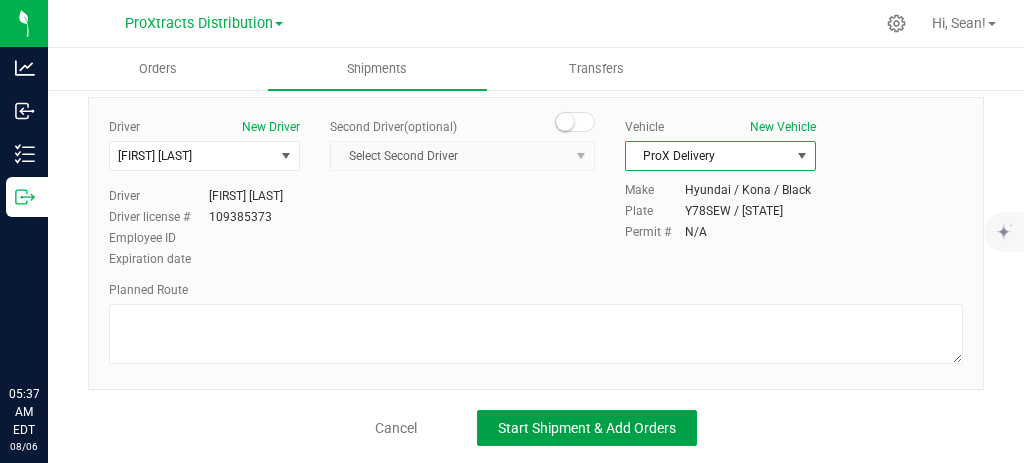 click on "Start Shipment & Add Orders" 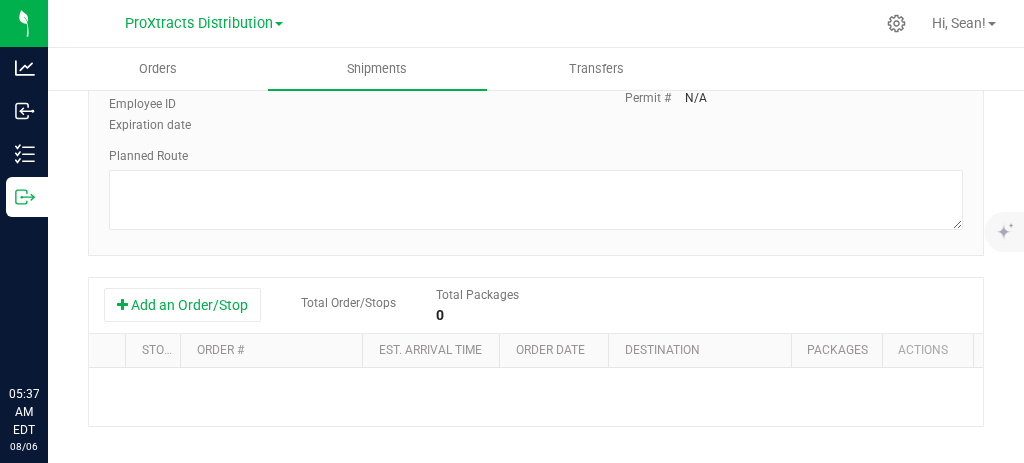 scroll, scrollTop: 308, scrollLeft: 0, axis: vertical 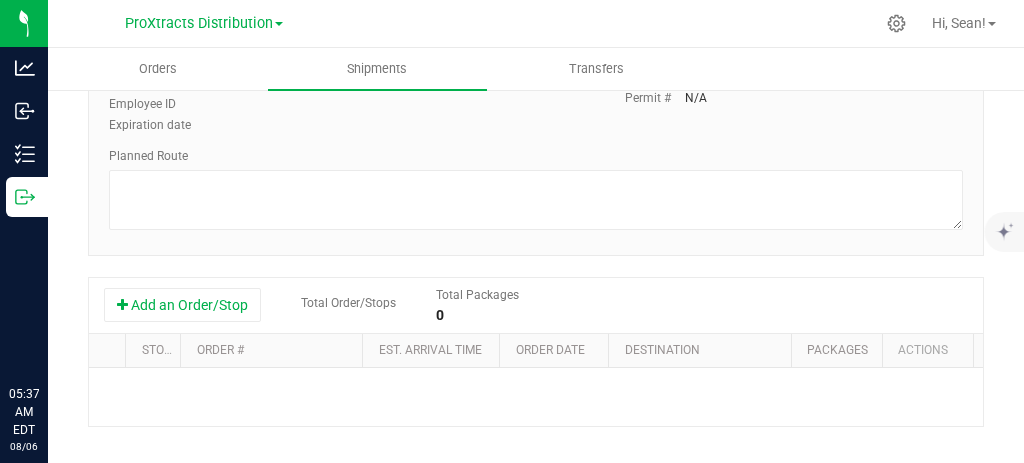 click on "Add an Order/Stop" at bounding box center (182, 305) 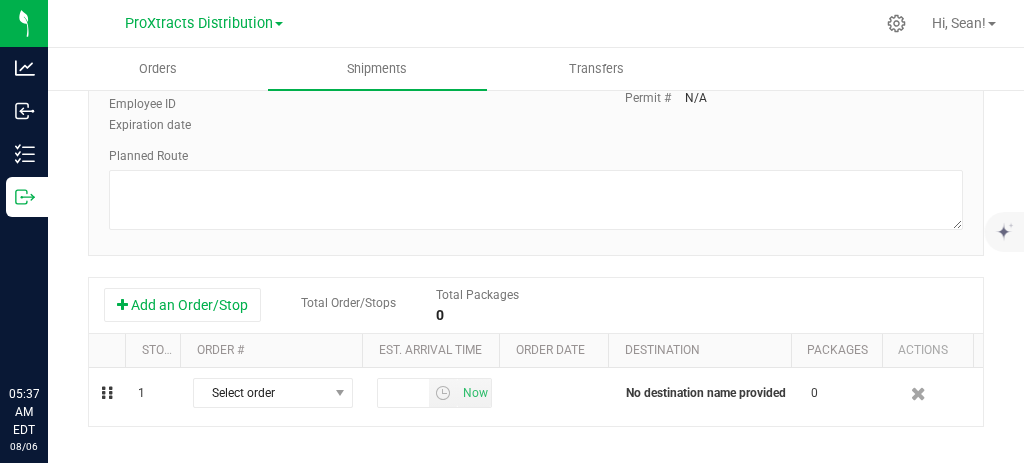 click on "Select order" at bounding box center (273, 393) 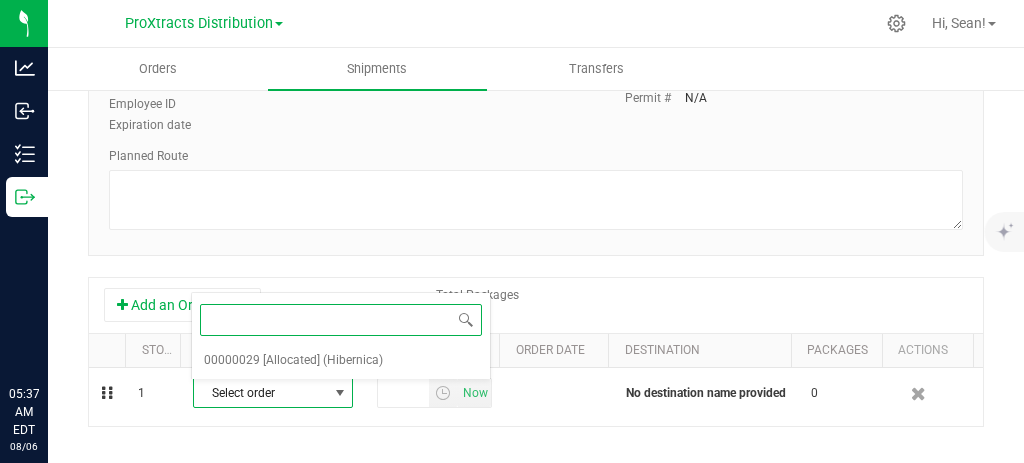 click on "[Allocated]" at bounding box center [291, 361] 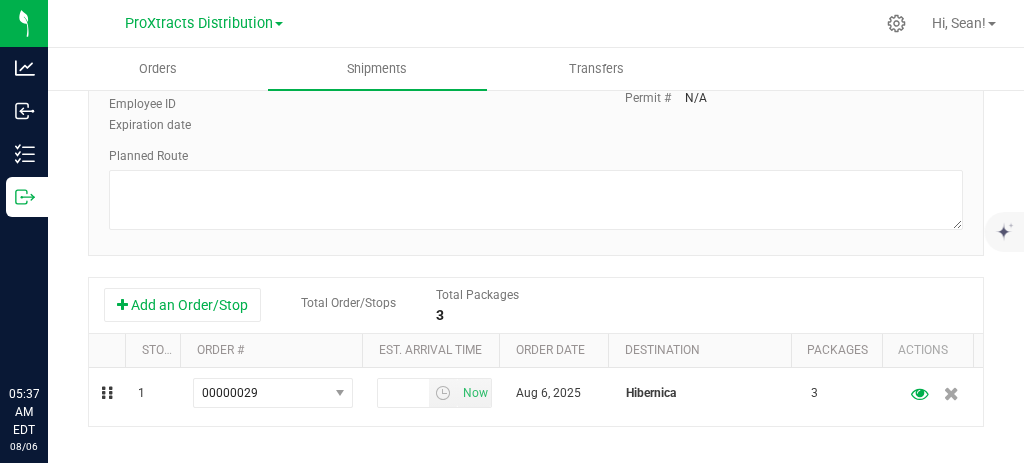 click on "Now" at bounding box center (475, 393) 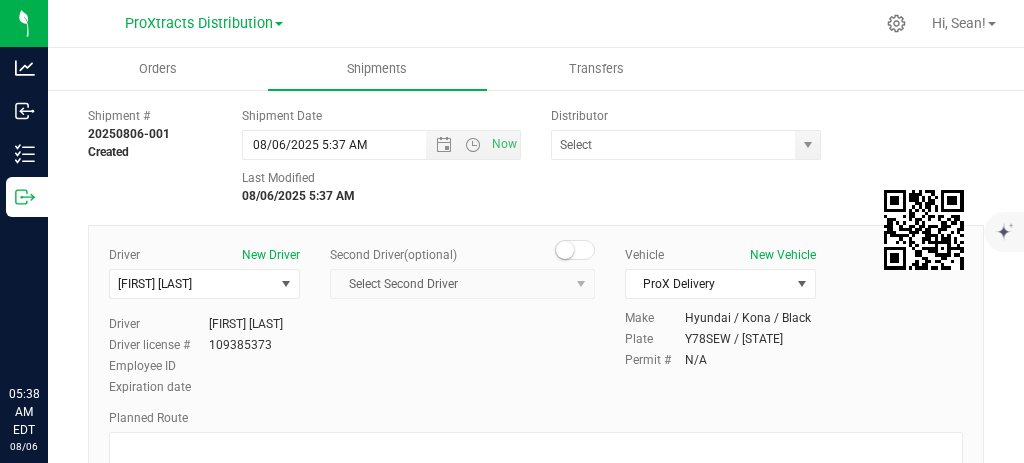 scroll, scrollTop: 21, scrollLeft: 0, axis: vertical 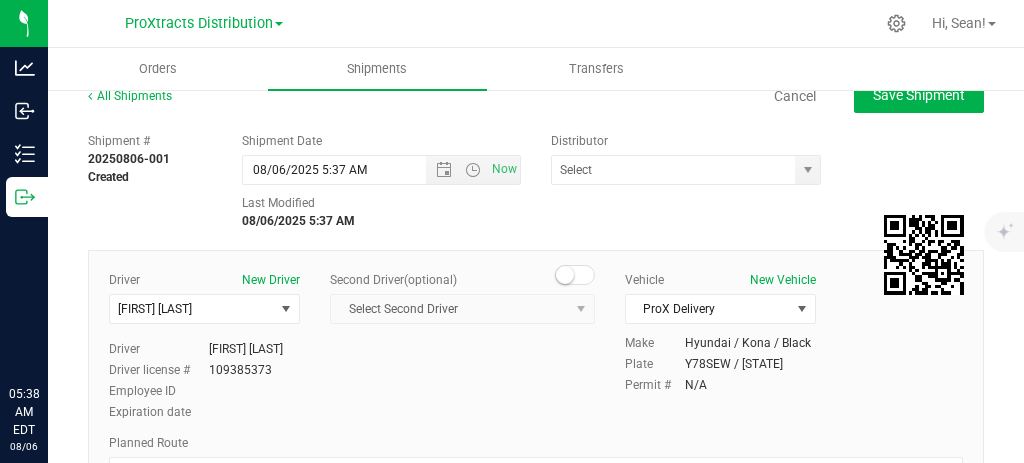 click at bounding box center [808, 170] 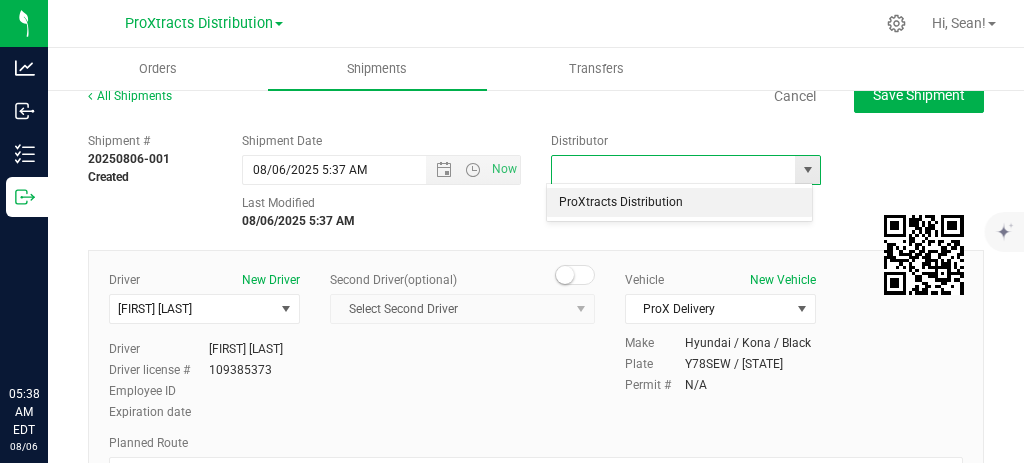 click on "ProXtracts Distribution" at bounding box center (679, 203) 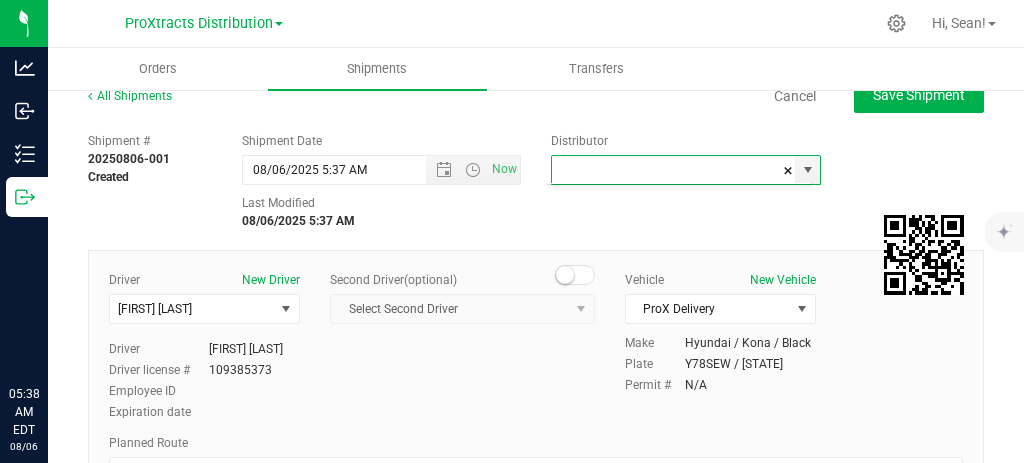 type on "ProXtracts Distribution" 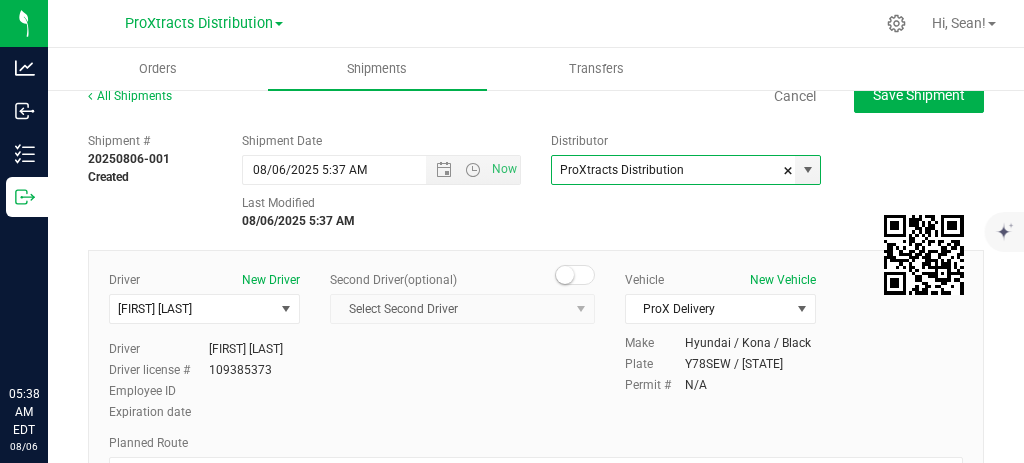 scroll, scrollTop: 0, scrollLeft: 0, axis: both 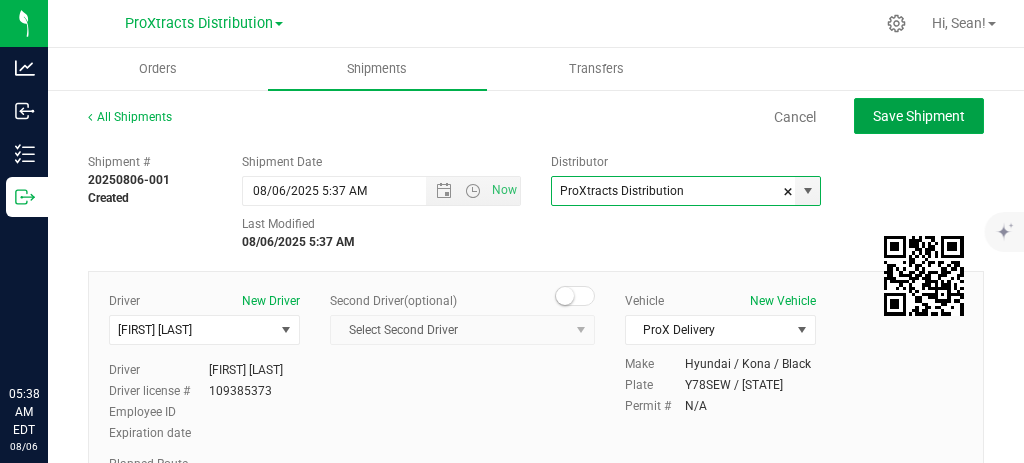 click on "Save Shipment" 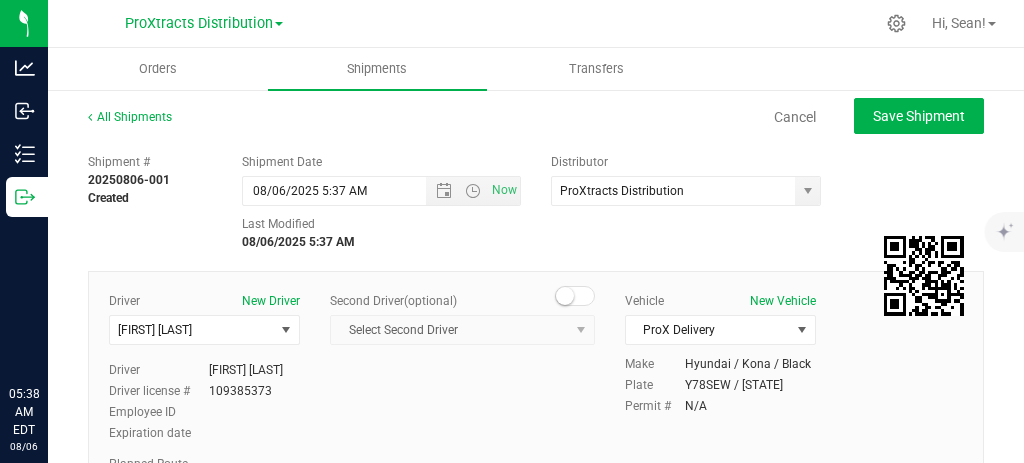 type on "8/6/2025 9:37 AM" 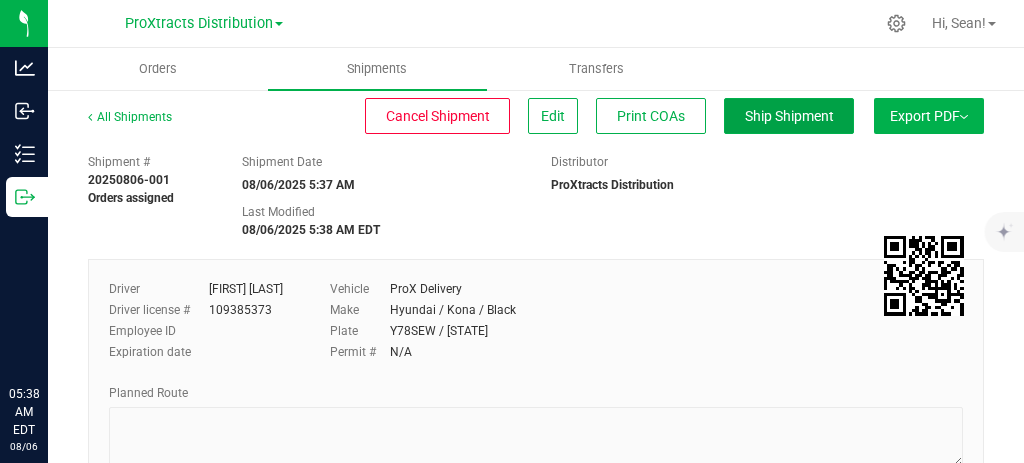 click on "Ship Shipment" at bounding box center [789, 116] 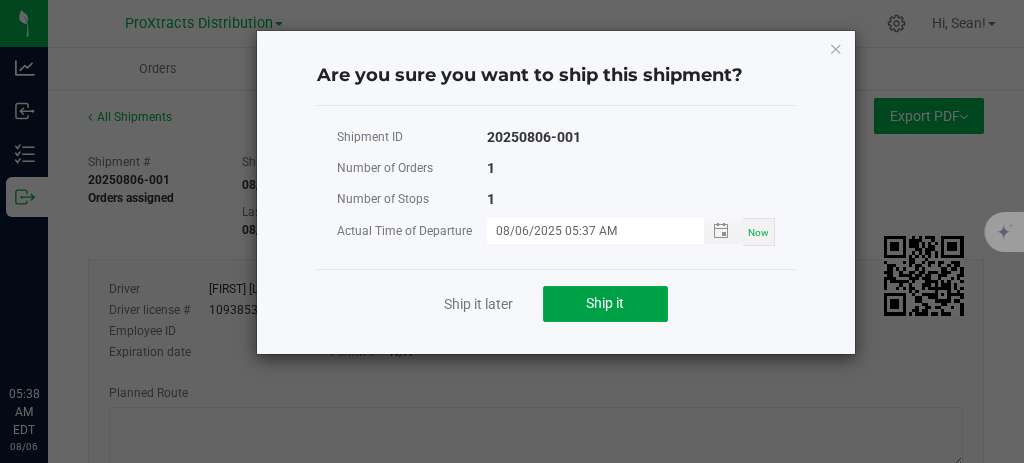 click on "Ship it" 